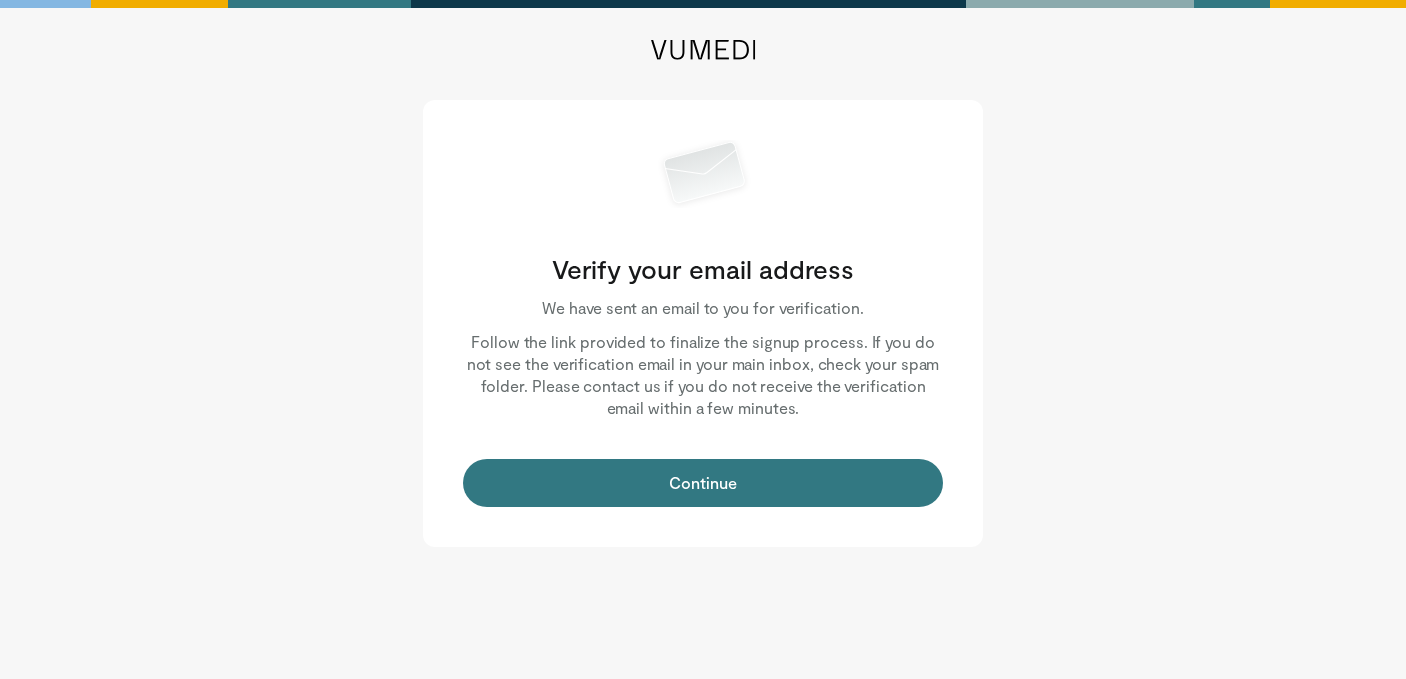 scroll, scrollTop: 0, scrollLeft: 0, axis: both 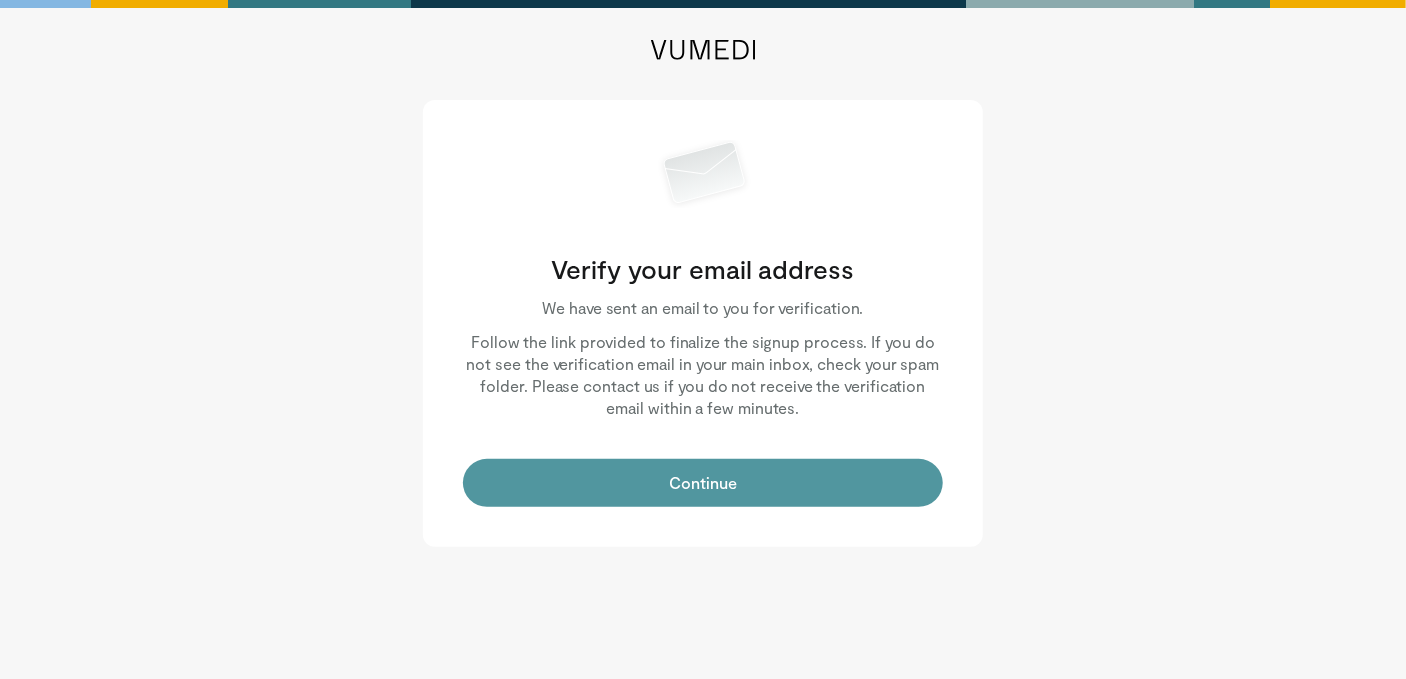 click on "Continue" at bounding box center [703, 483] 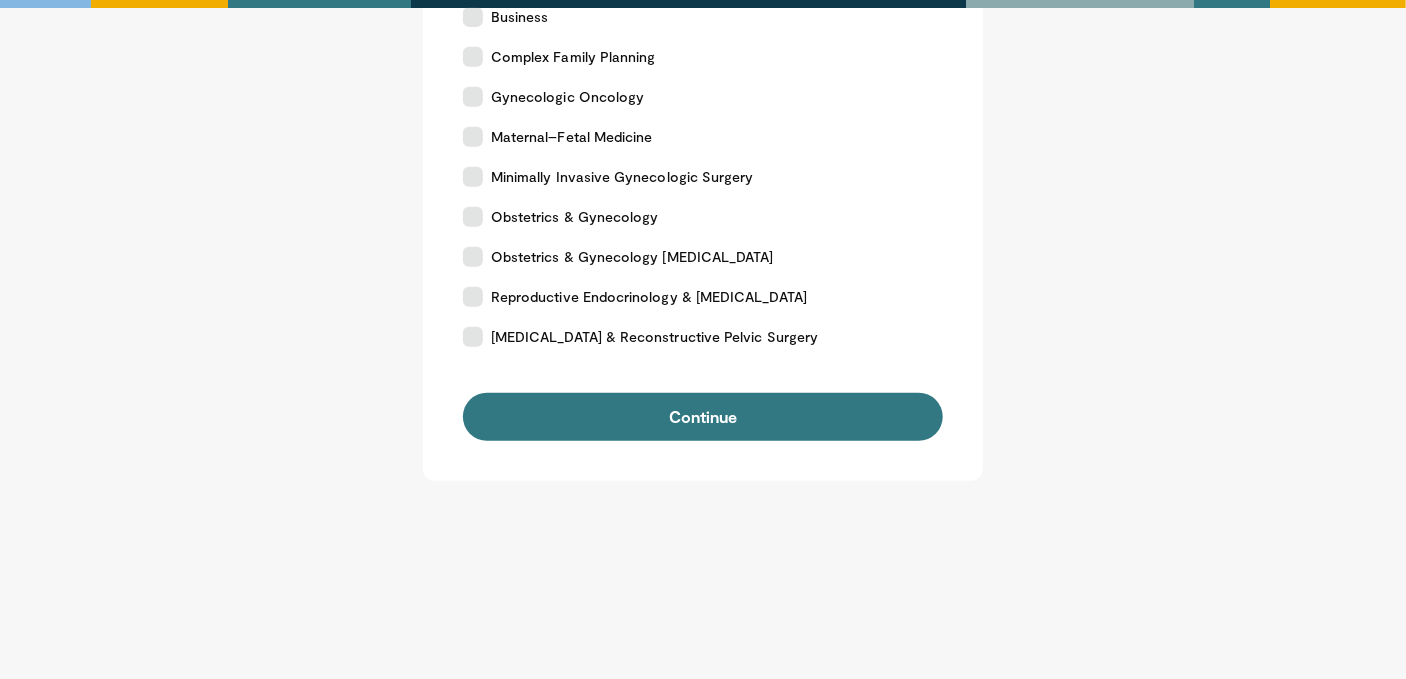 scroll, scrollTop: 0, scrollLeft: 0, axis: both 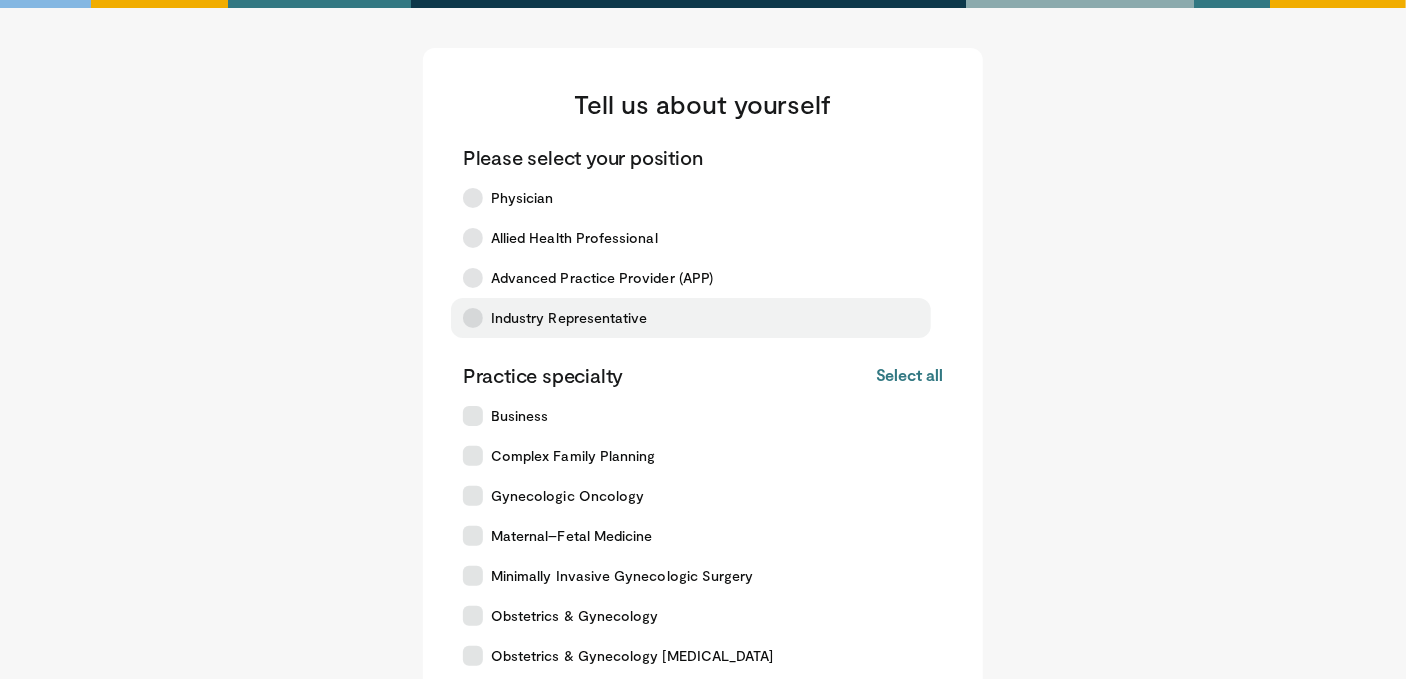 click on "Industry Representative" at bounding box center (569, 318) 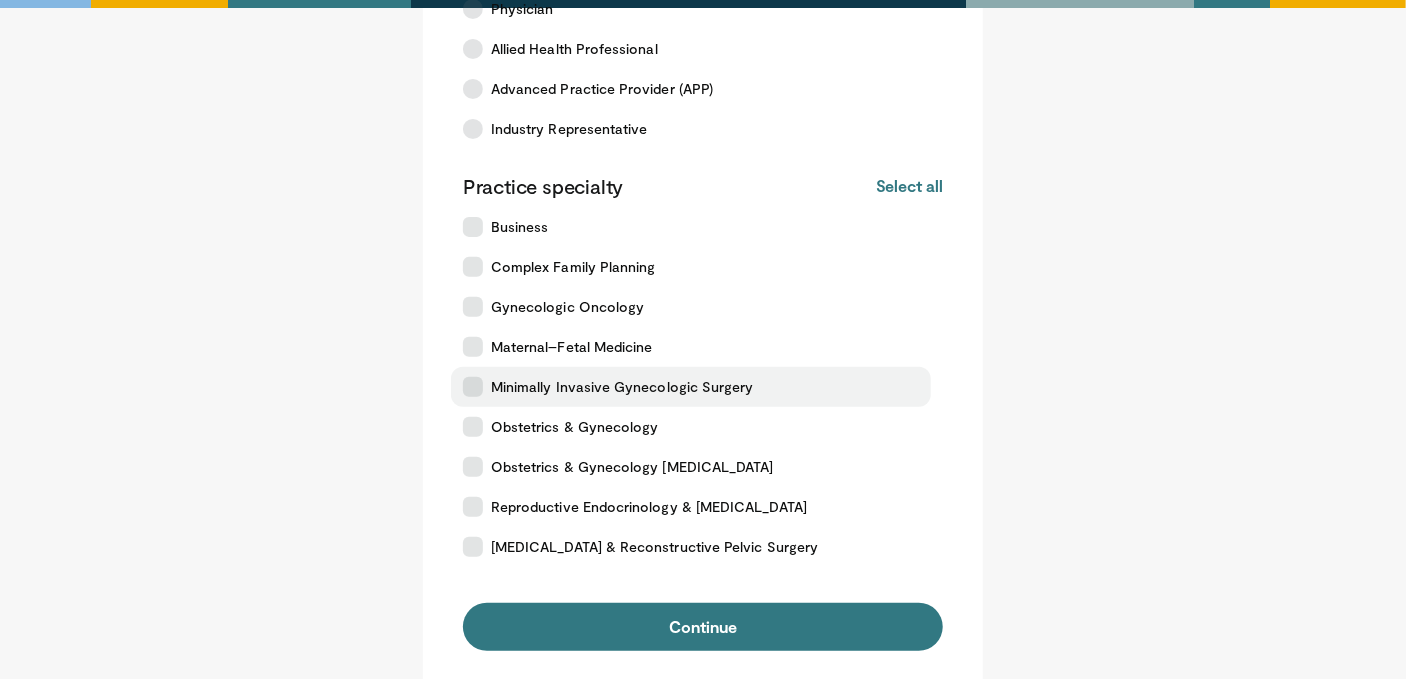 scroll, scrollTop: 200, scrollLeft: 0, axis: vertical 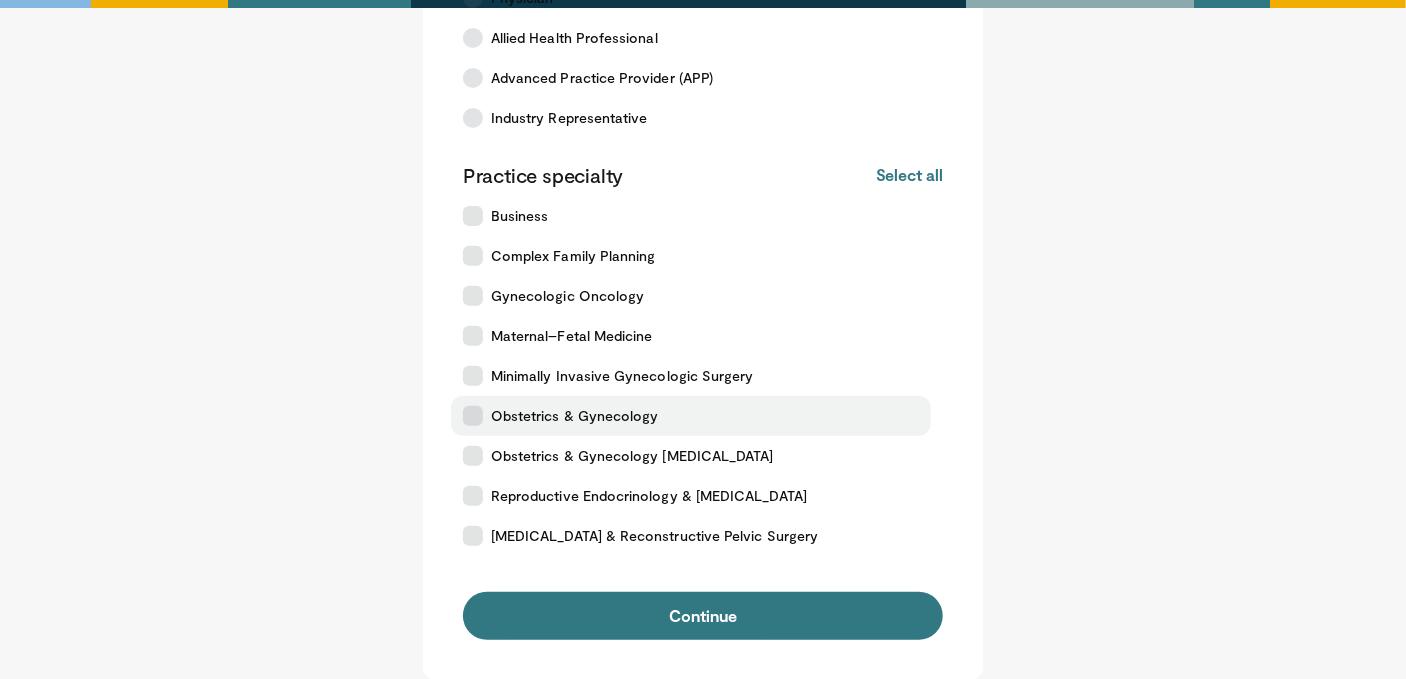 click on "Obstetrics & Gynecology" at bounding box center [691, 416] 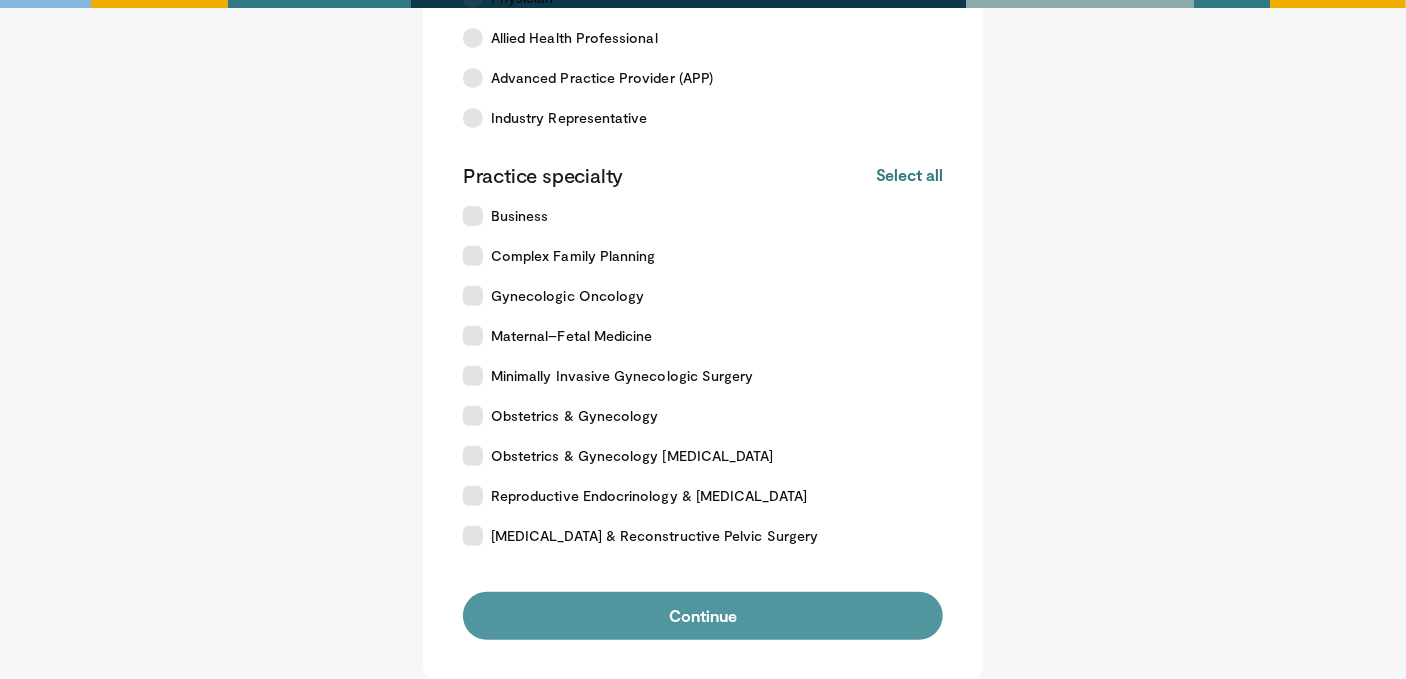 click on "Continue" at bounding box center (703, 616) 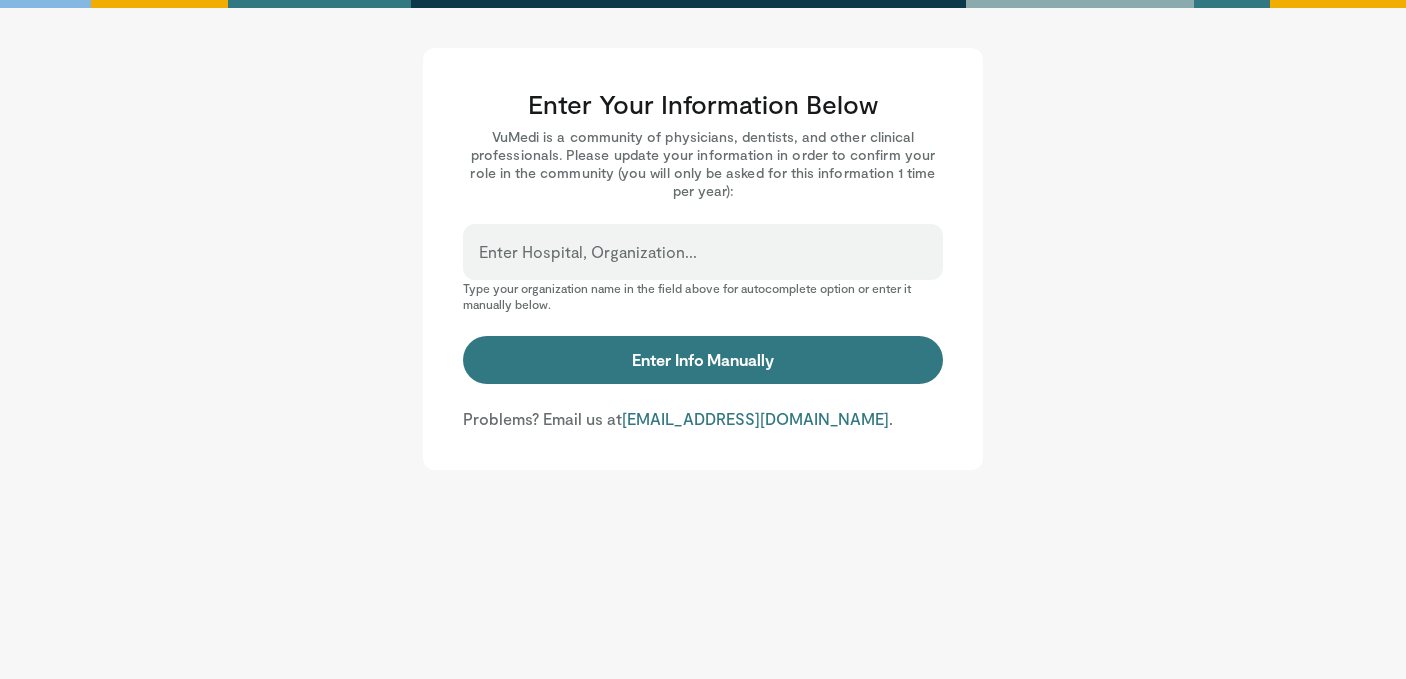 scroll, scrollTop: 0, scrollLeft: 0, axis: both 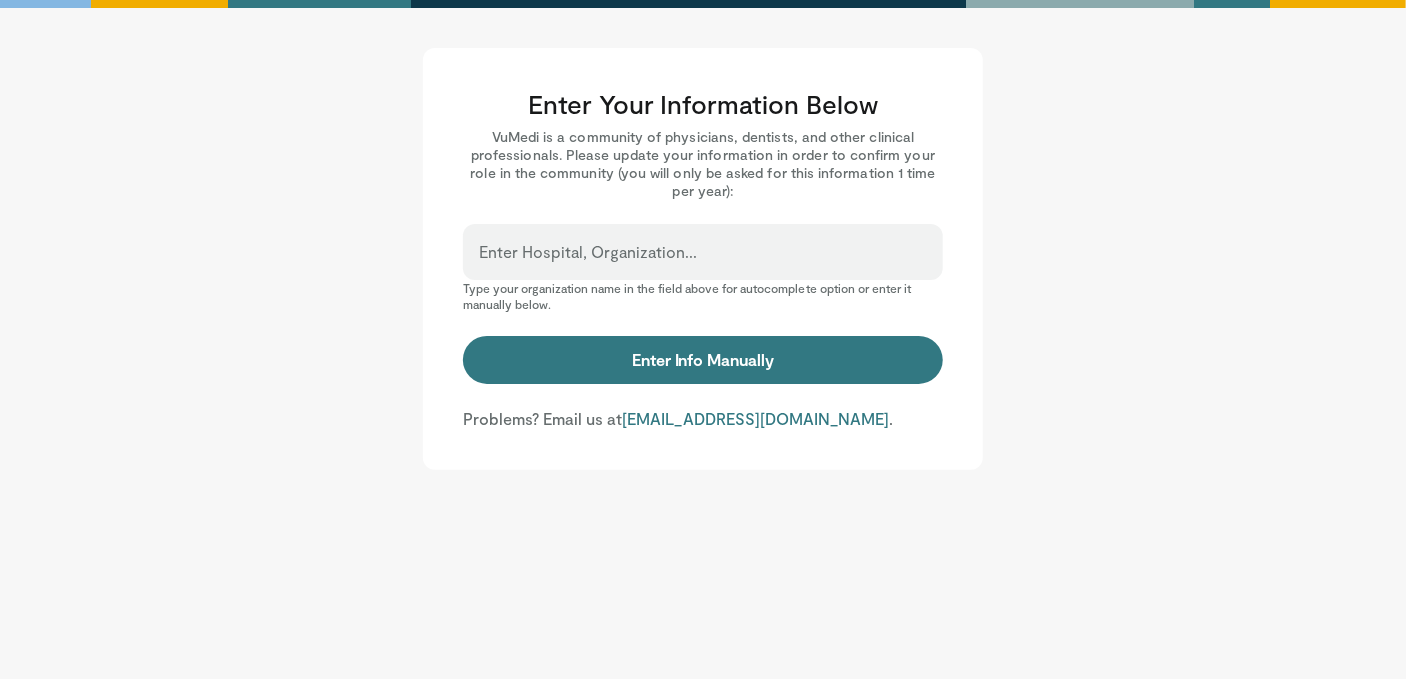 click on "Enter Hospital, Organization..." at bounding box center [703, 252] 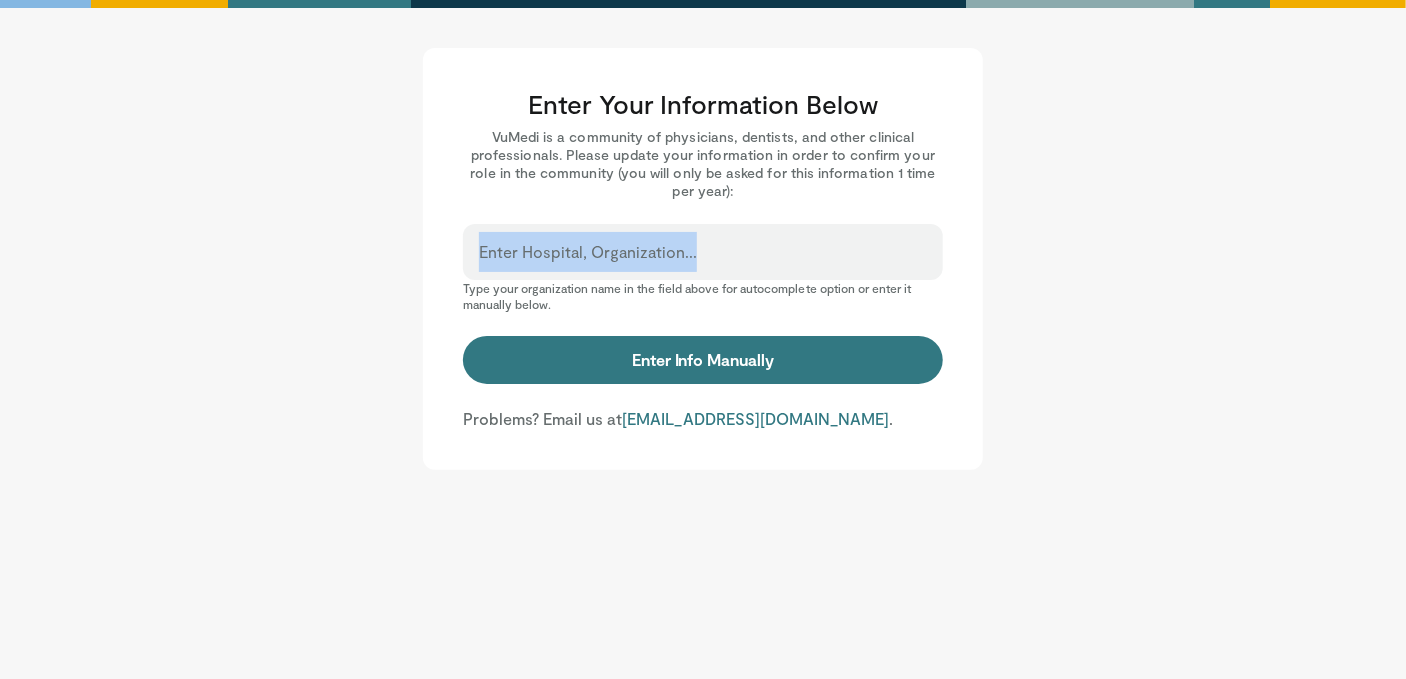 click on "Enter Hospital, Organization..." at bounding box center (703, 252) 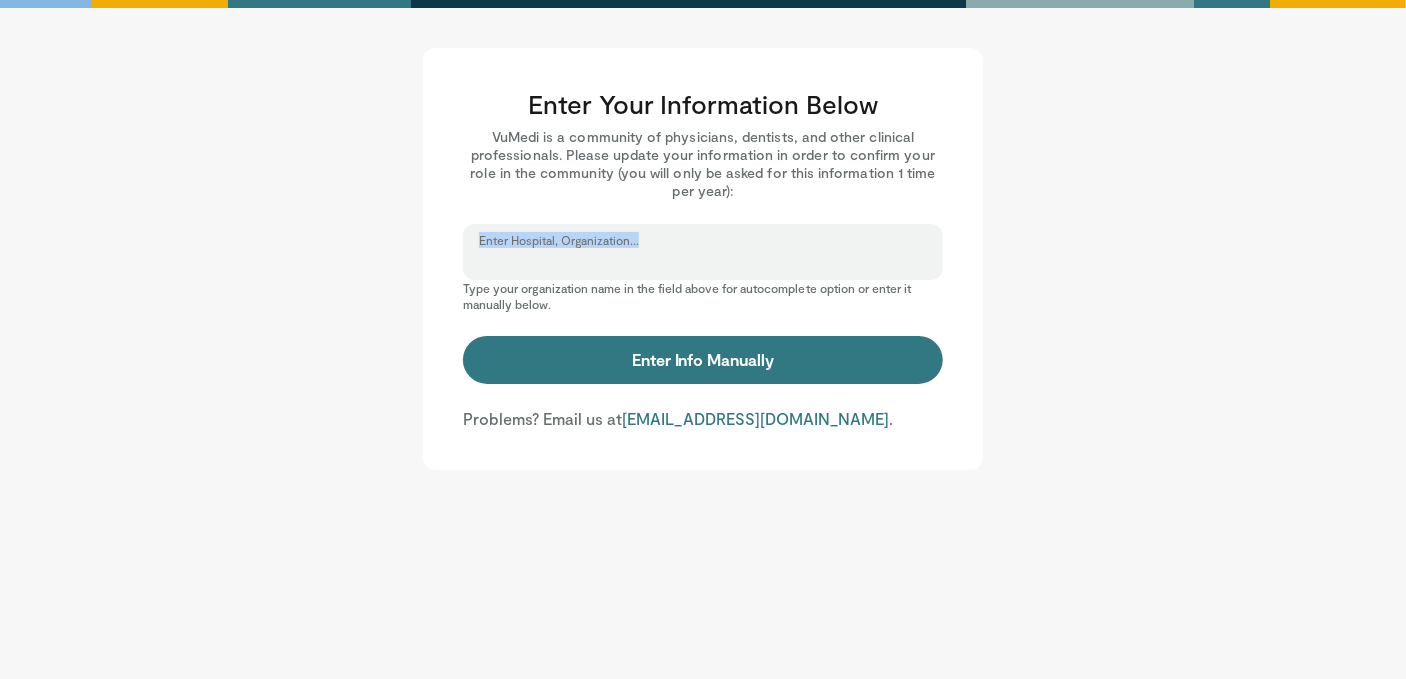 click on "Enter Hospital, Organization..." at bounding box center [703, 261] 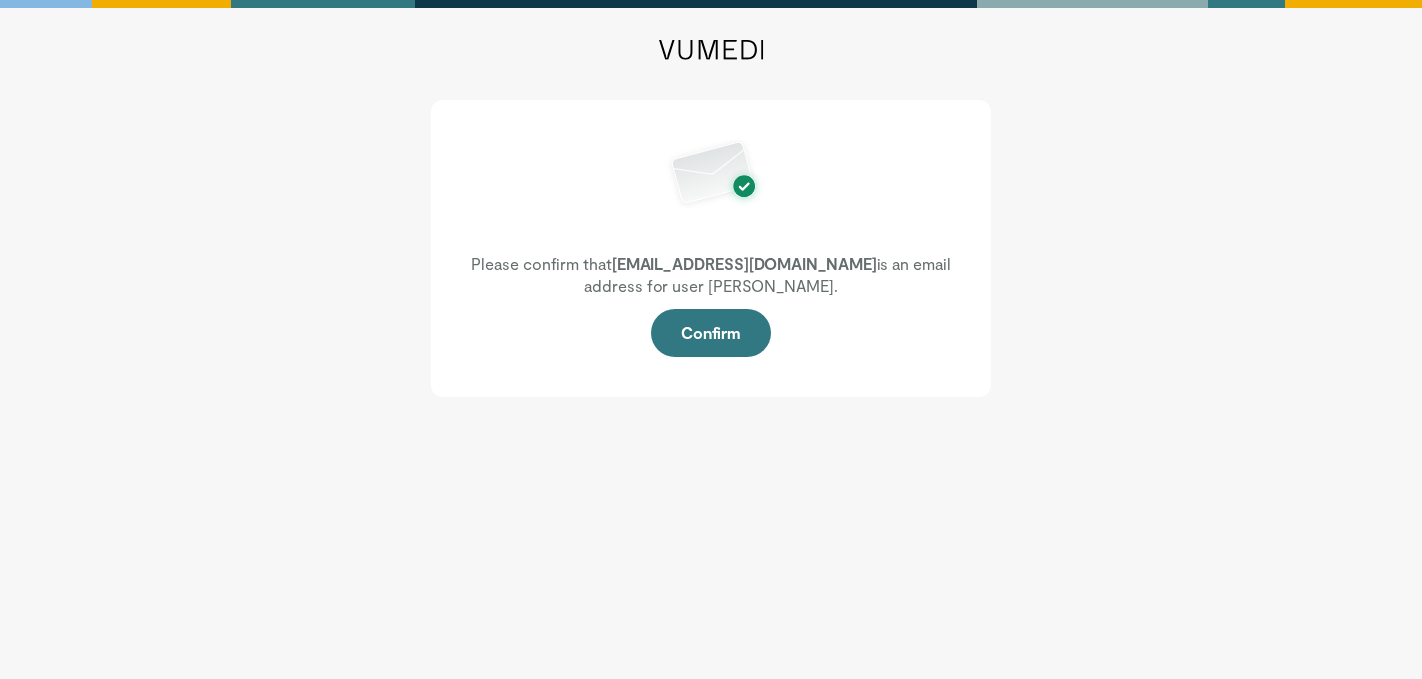 scroll, scrollTop: 0, scrollLeft: 0, axis: both 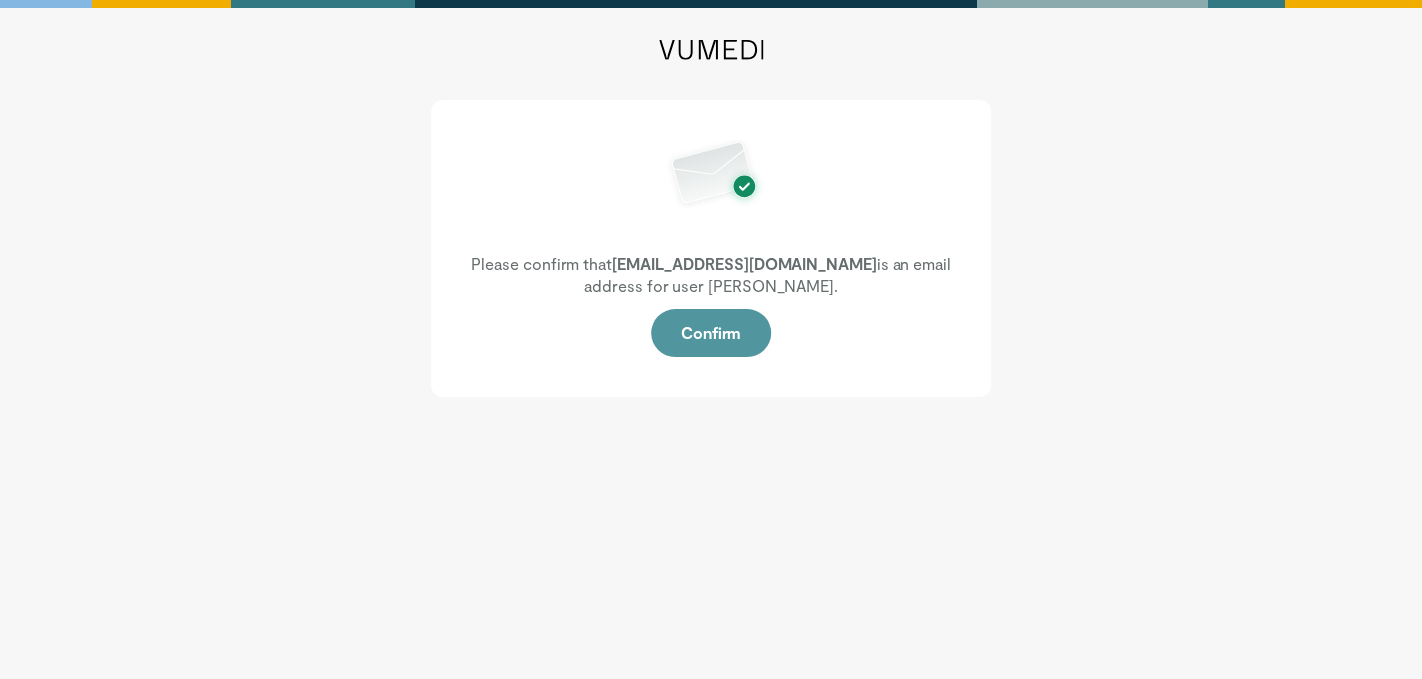 click on "Confirm" at bounding box center [711, 333] 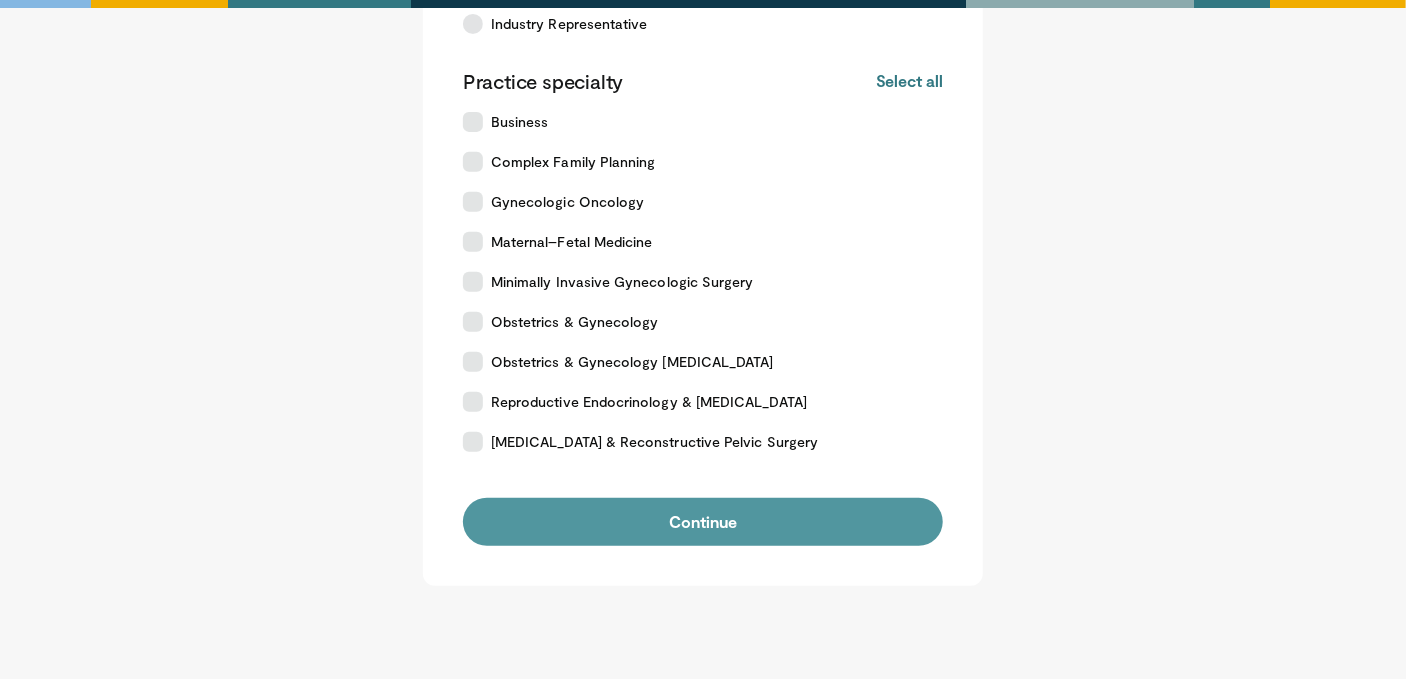 scroll, scrollTop: 399, scrollLeft: 0, axis: vertical 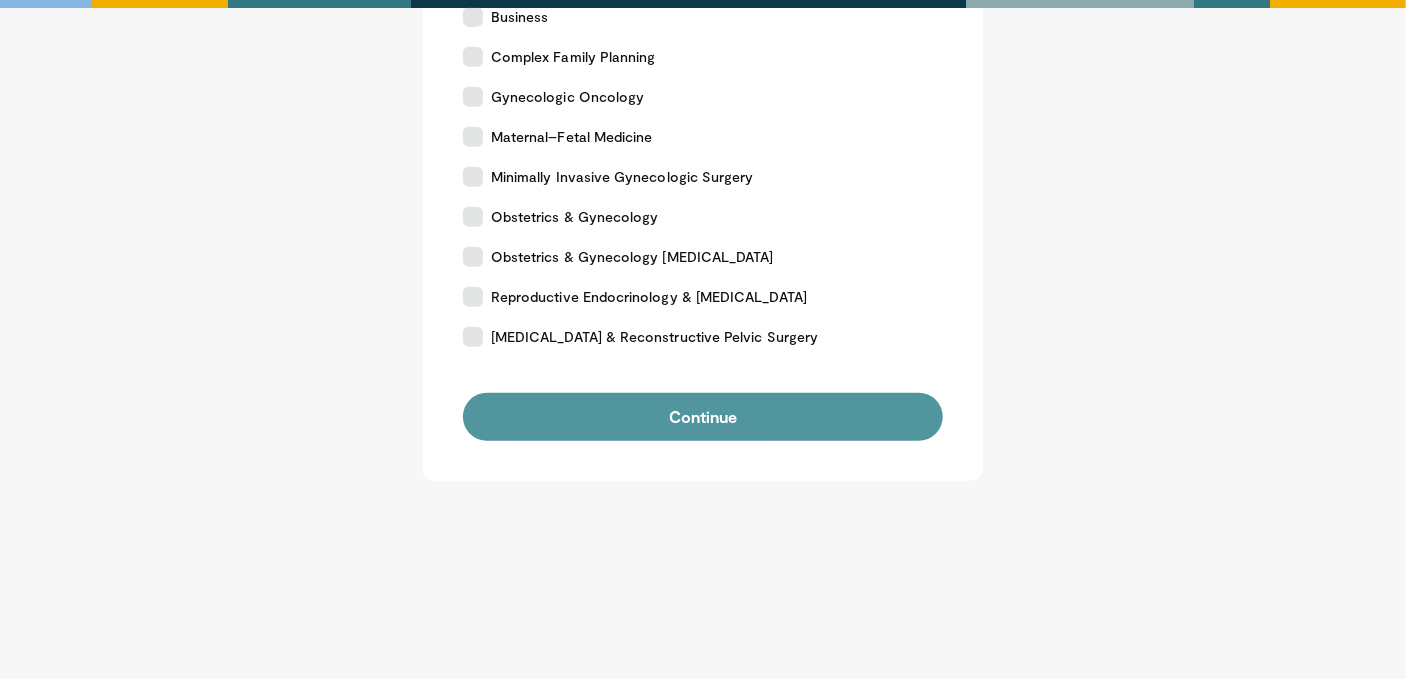 click on "Continue" at bounding box center (703, 417) 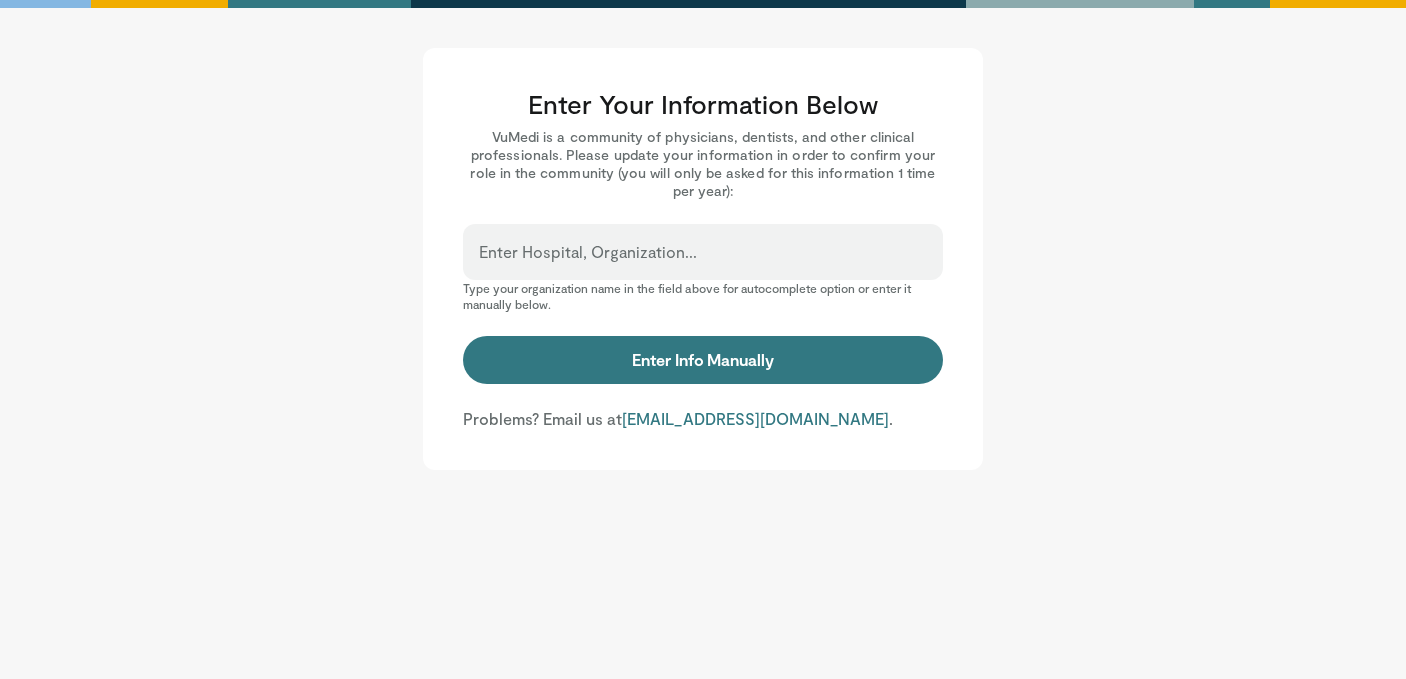 scroll, scrollTop: 0, scrollLeft: 0, axis: both 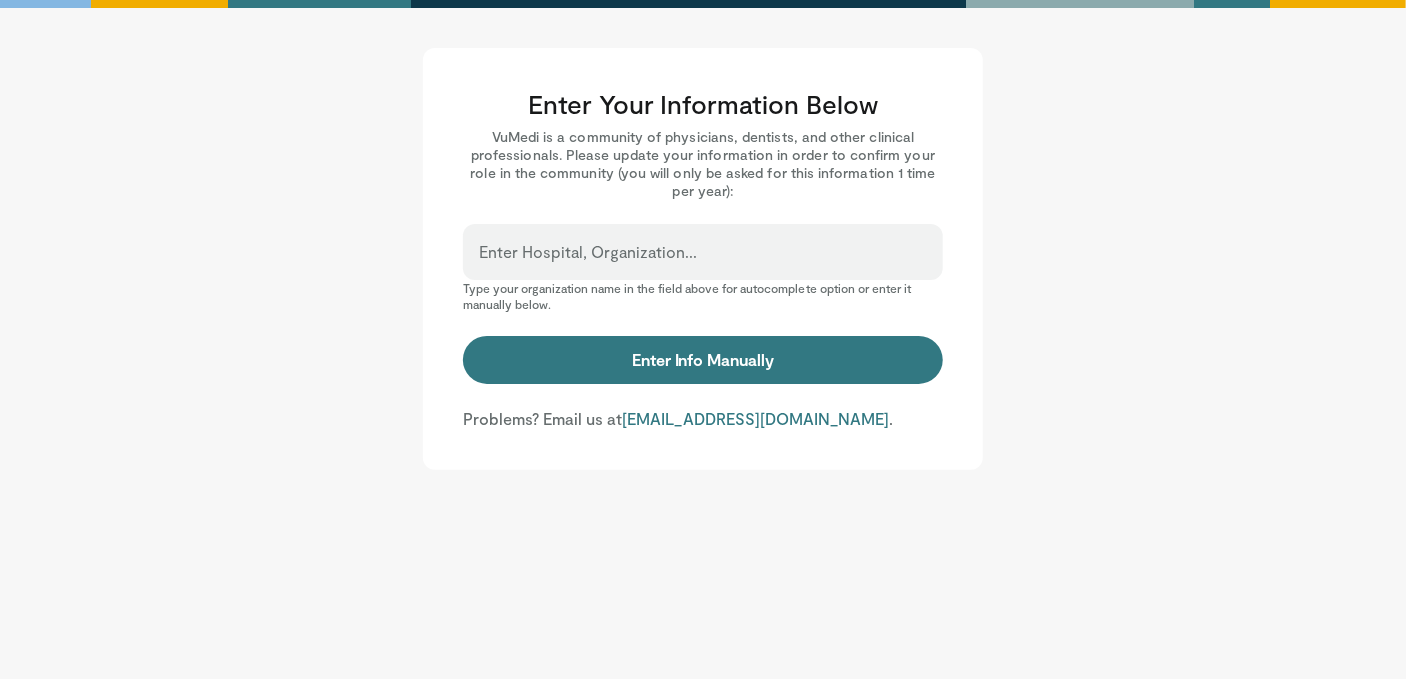 click on "Enter Hospital, Organization..." at bounding box center (588, 252) 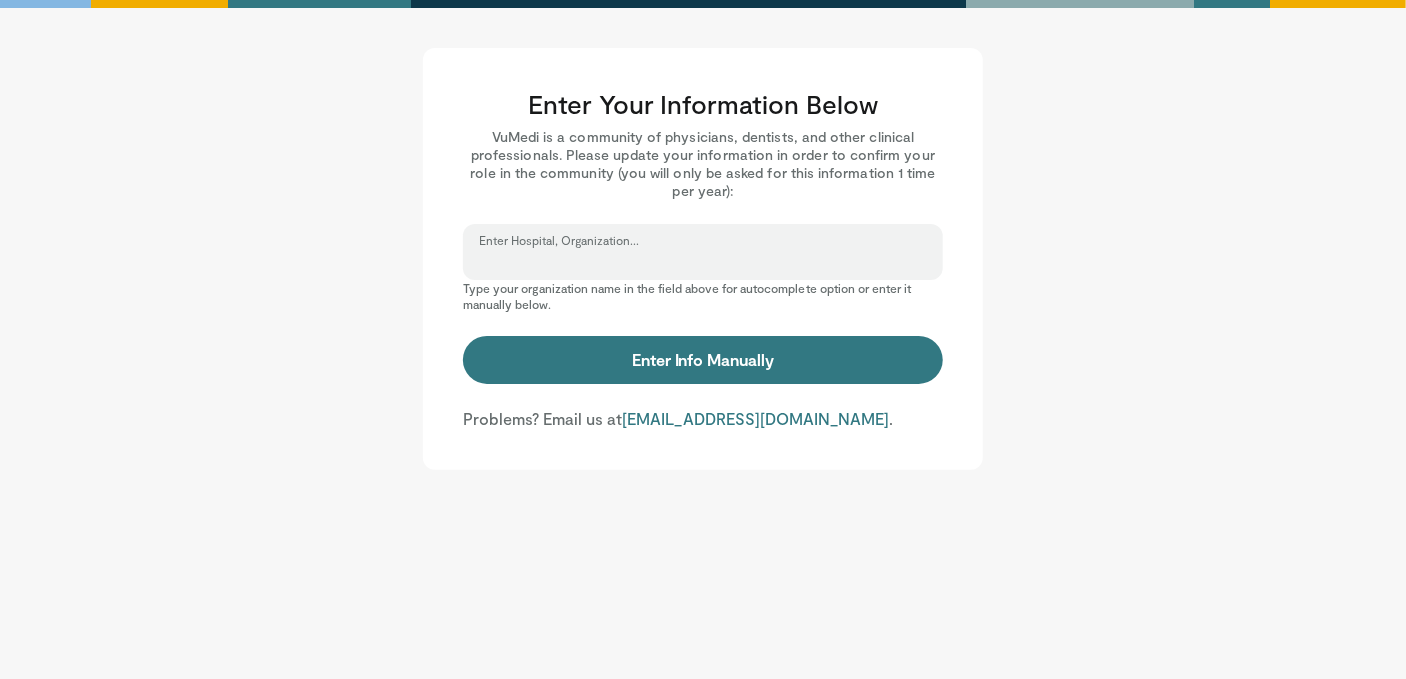 click on "Enter Hospital, Organization..." at bounding box center (703, 261) 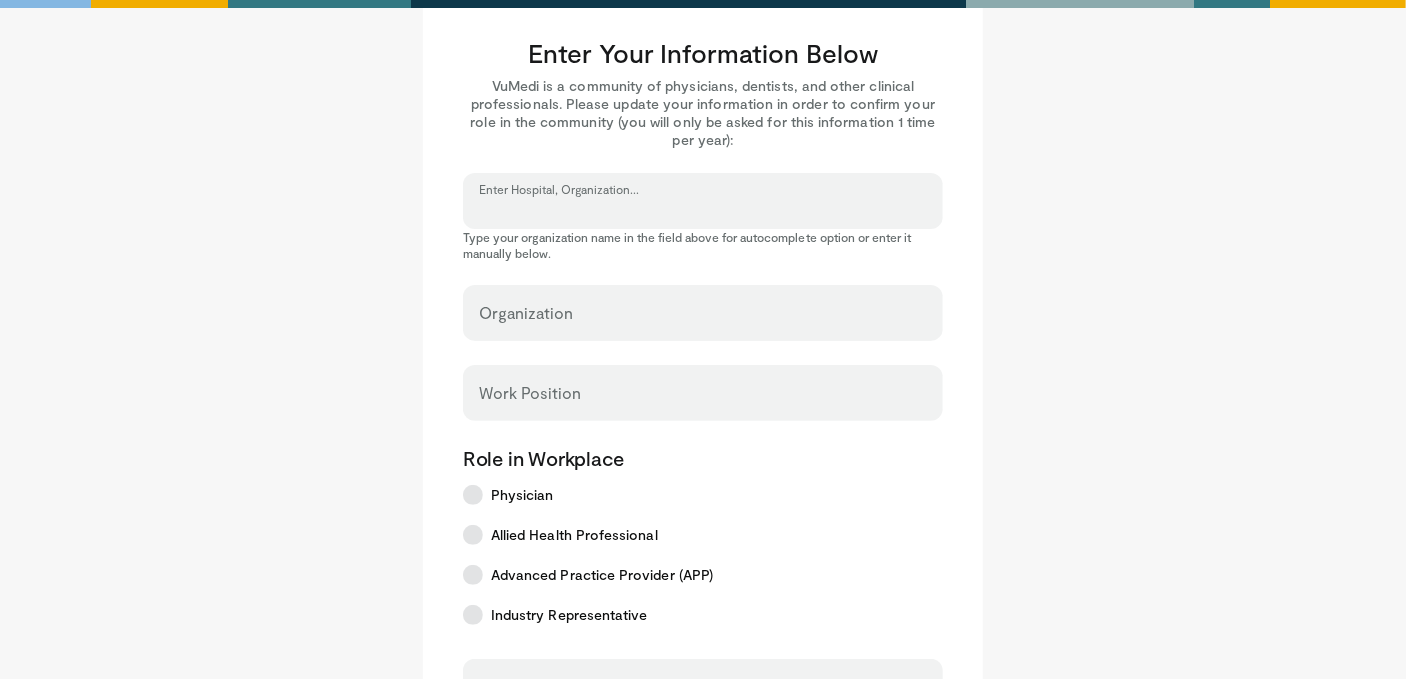 scroll, scrollTop: 100, scrollLeft: 0, axis: vertical 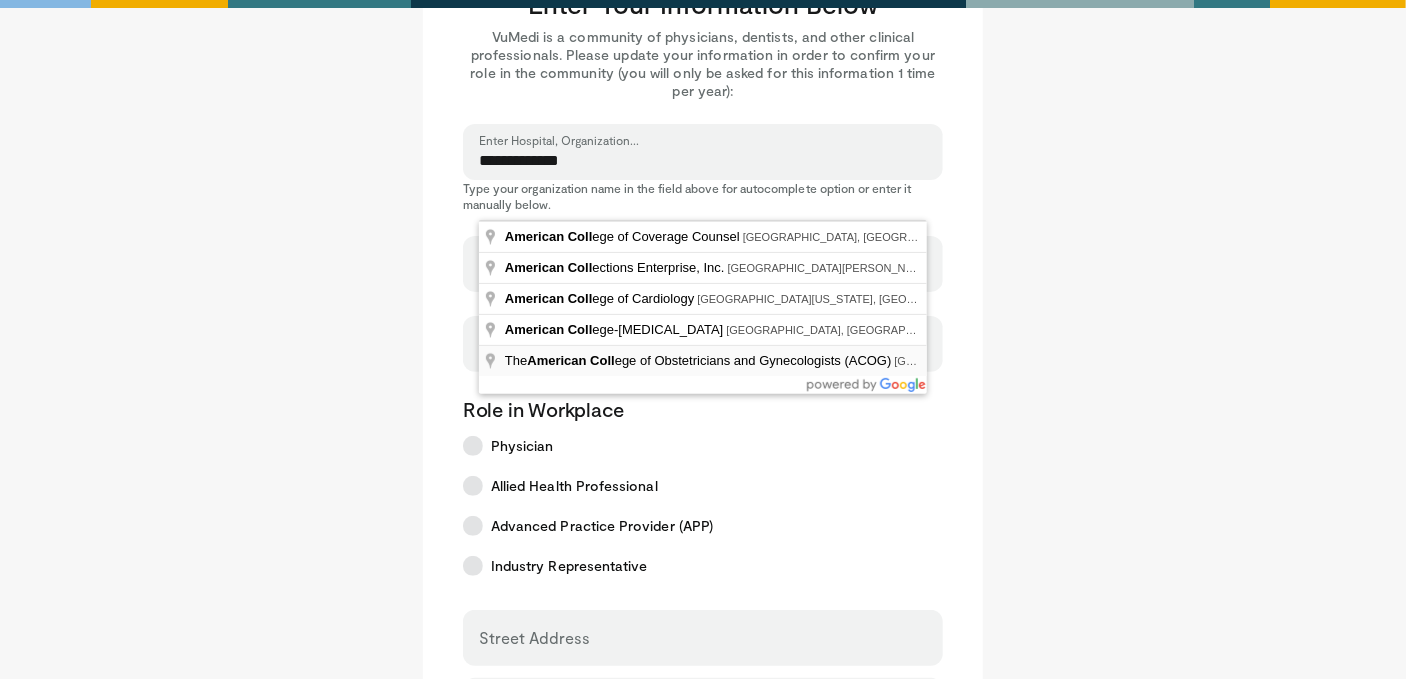 type on "**********" 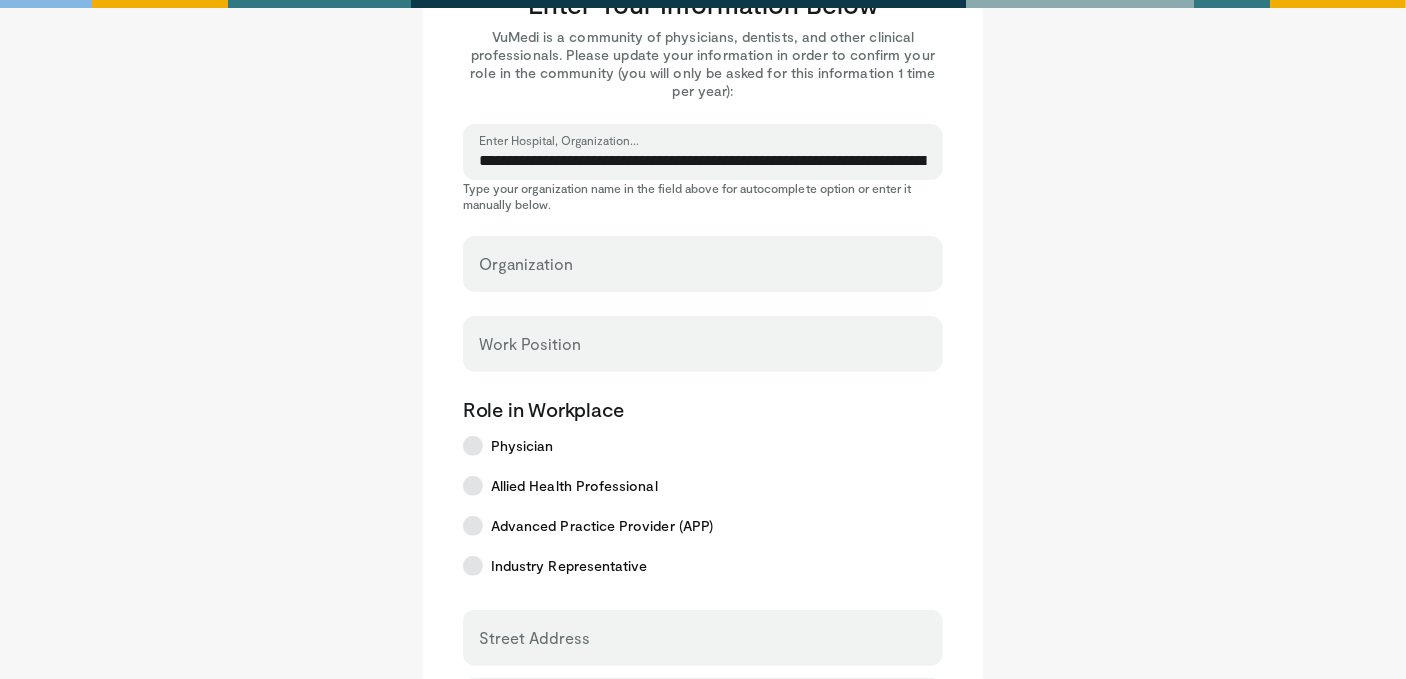select on "**" 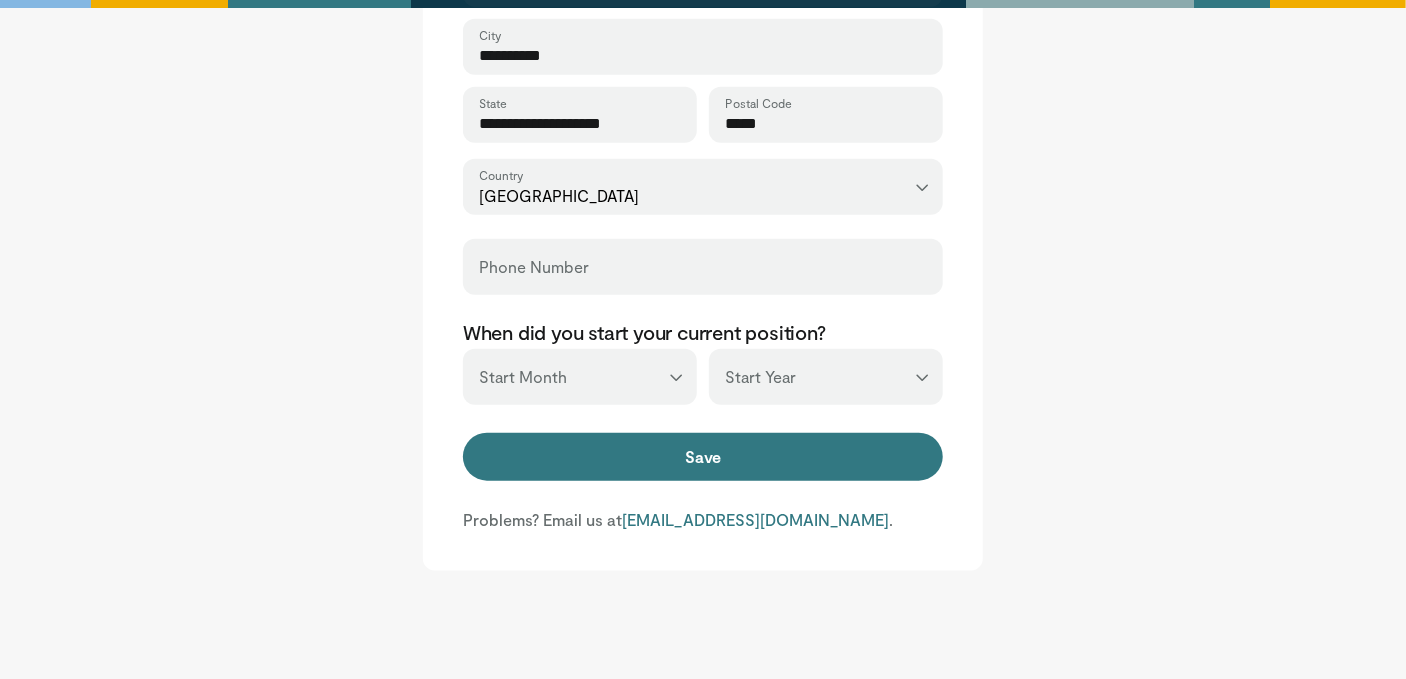 scroll, scrollTop: 800, scrollLeft: 0, axis: vertical 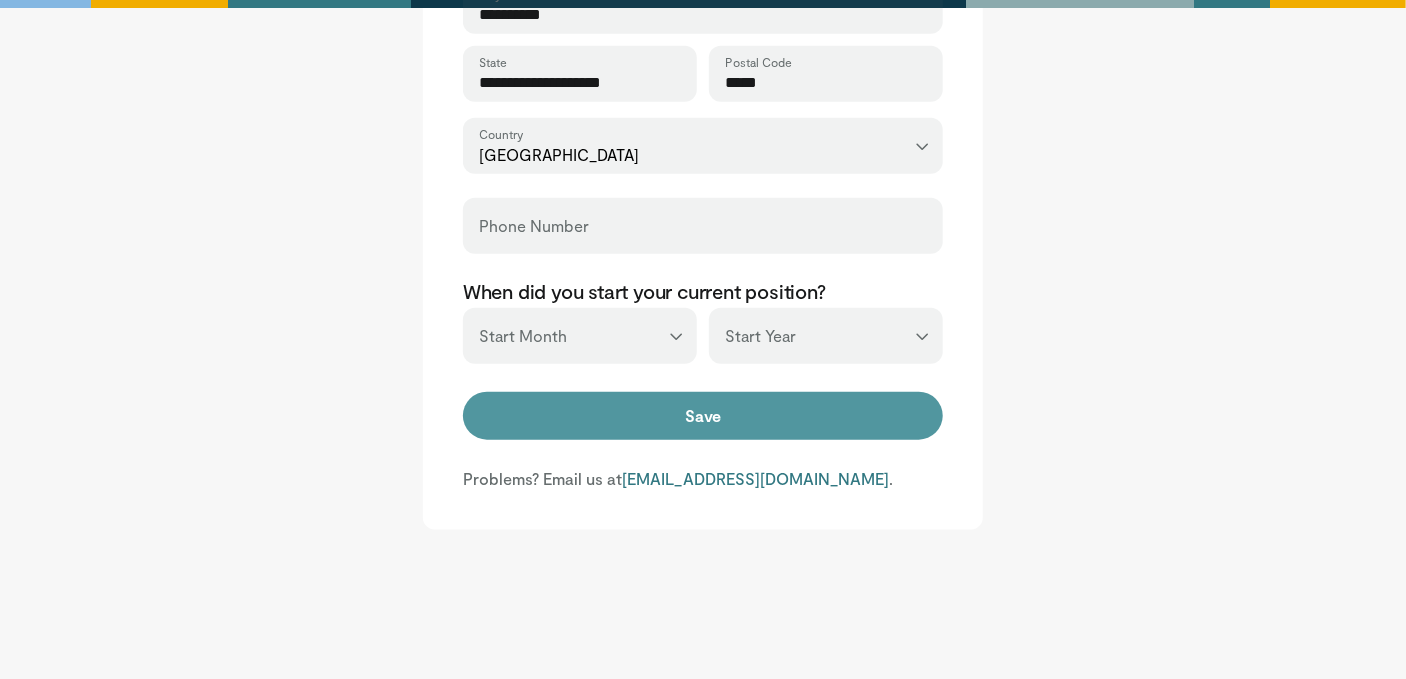 click on "Save" at bounding box center (703, 416) 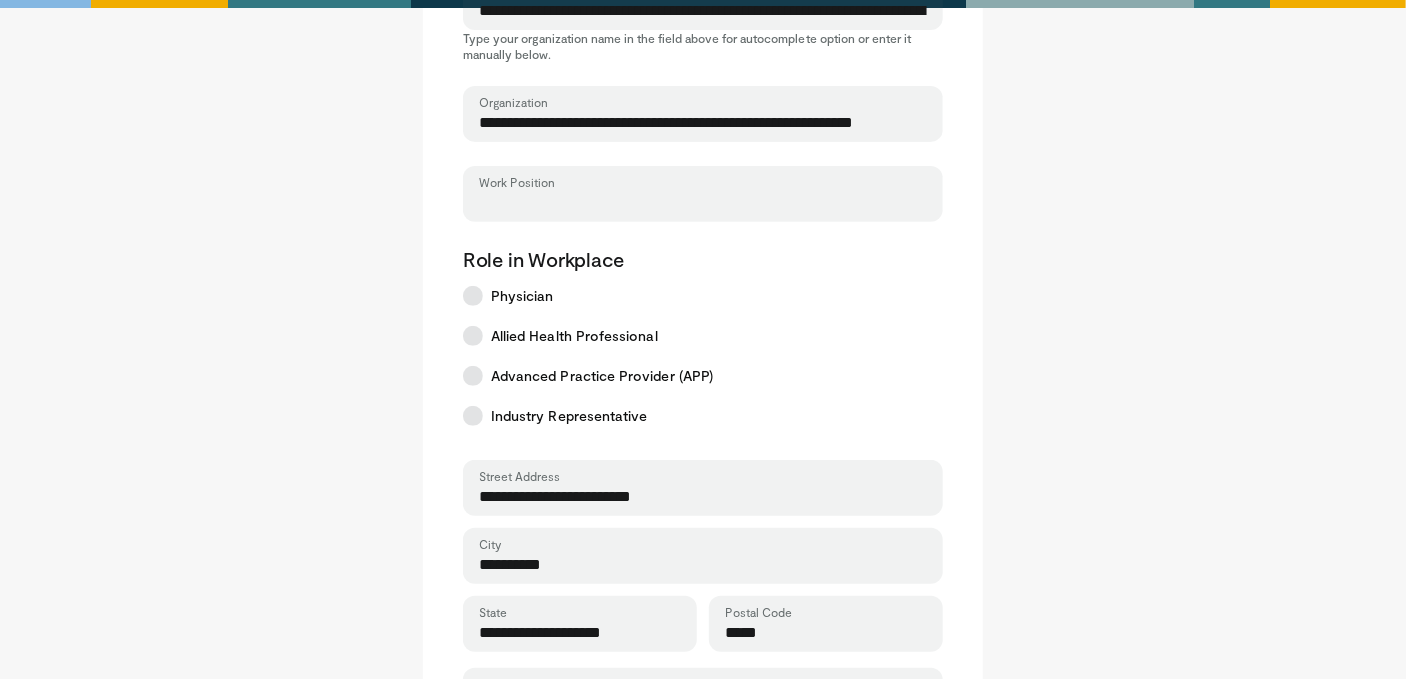 scroll, scrollTop: 242, scrollLeft: 0, axis: vertical 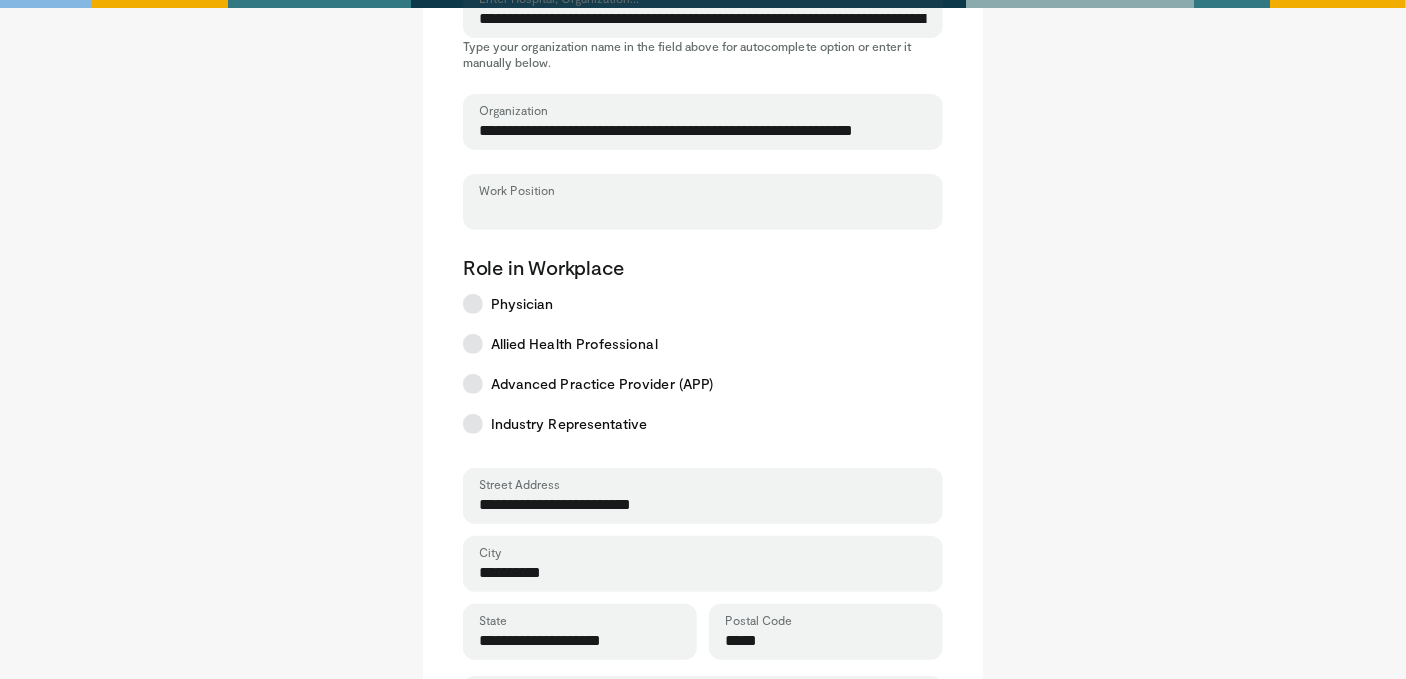 click on "Work Position" at bounding box center (703, 211) 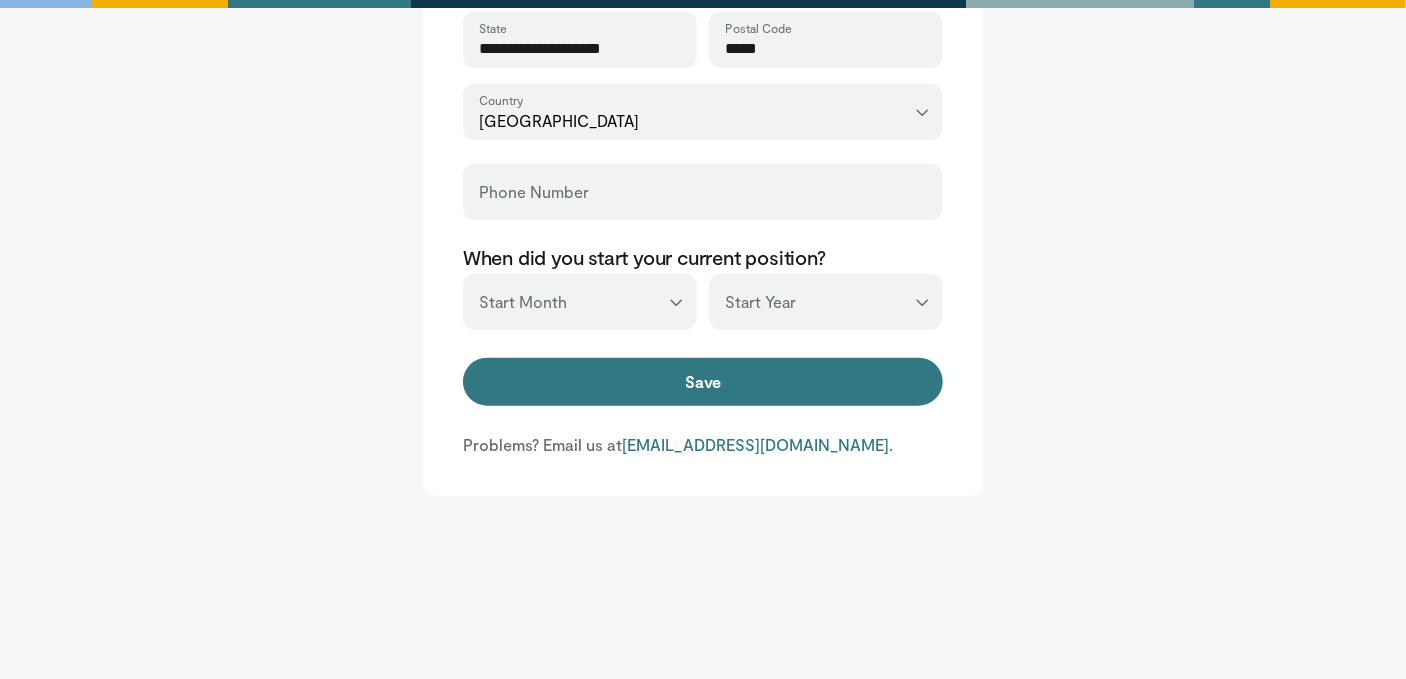 scroll, scrollTop: 842, scrollLeft: 0, axis: vertical 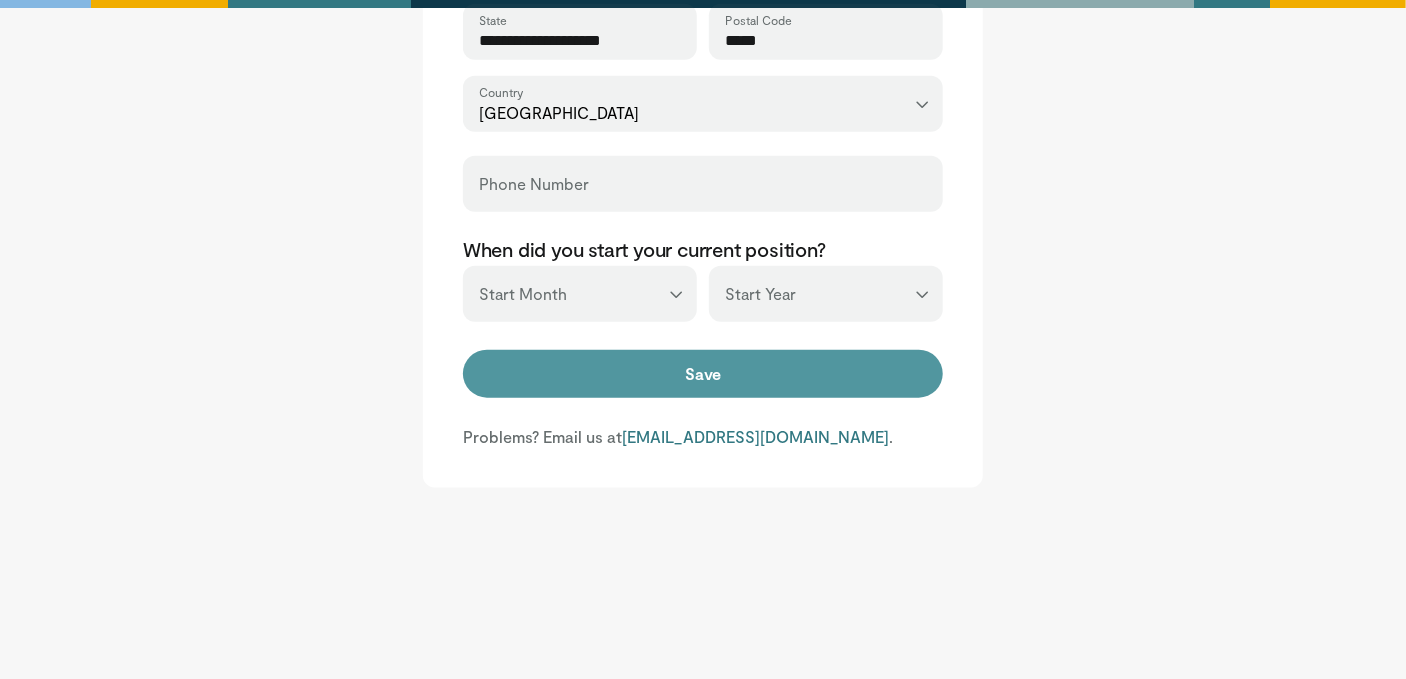 type on "**********" 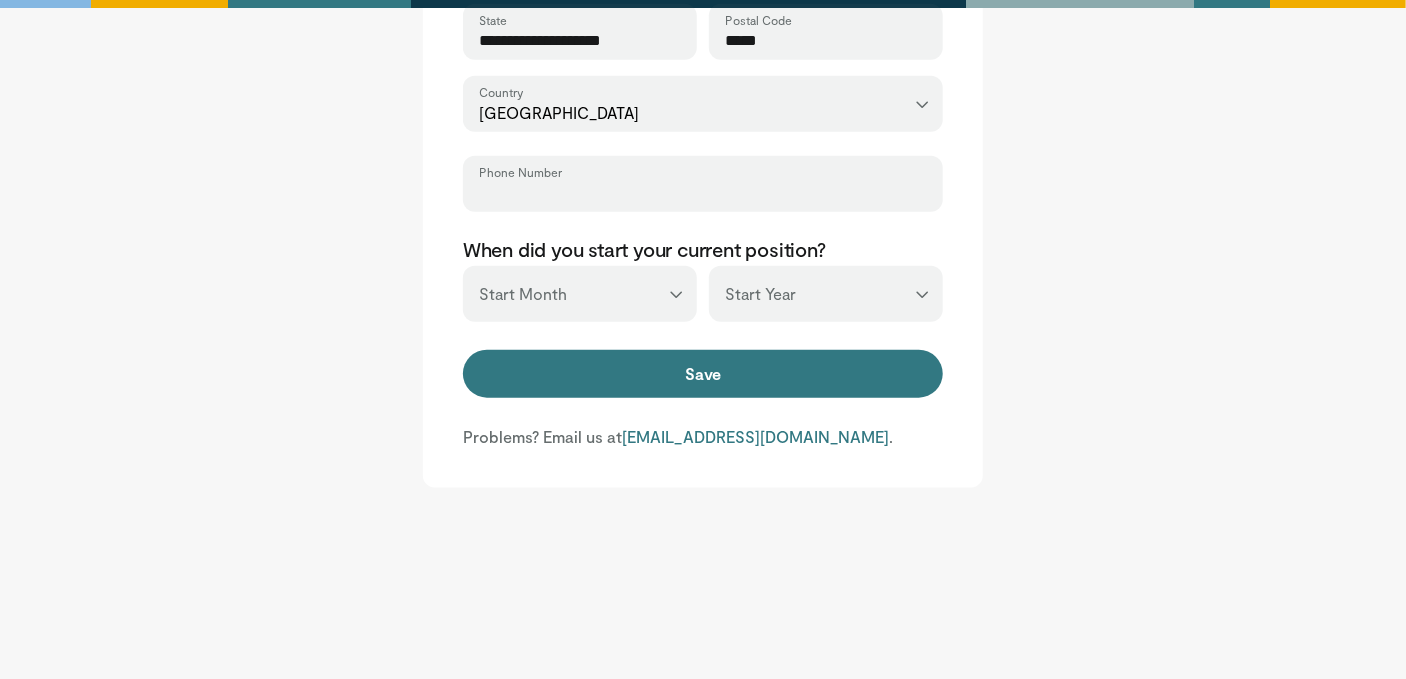 click on "Phone Number" at bounding box center (703, 193) 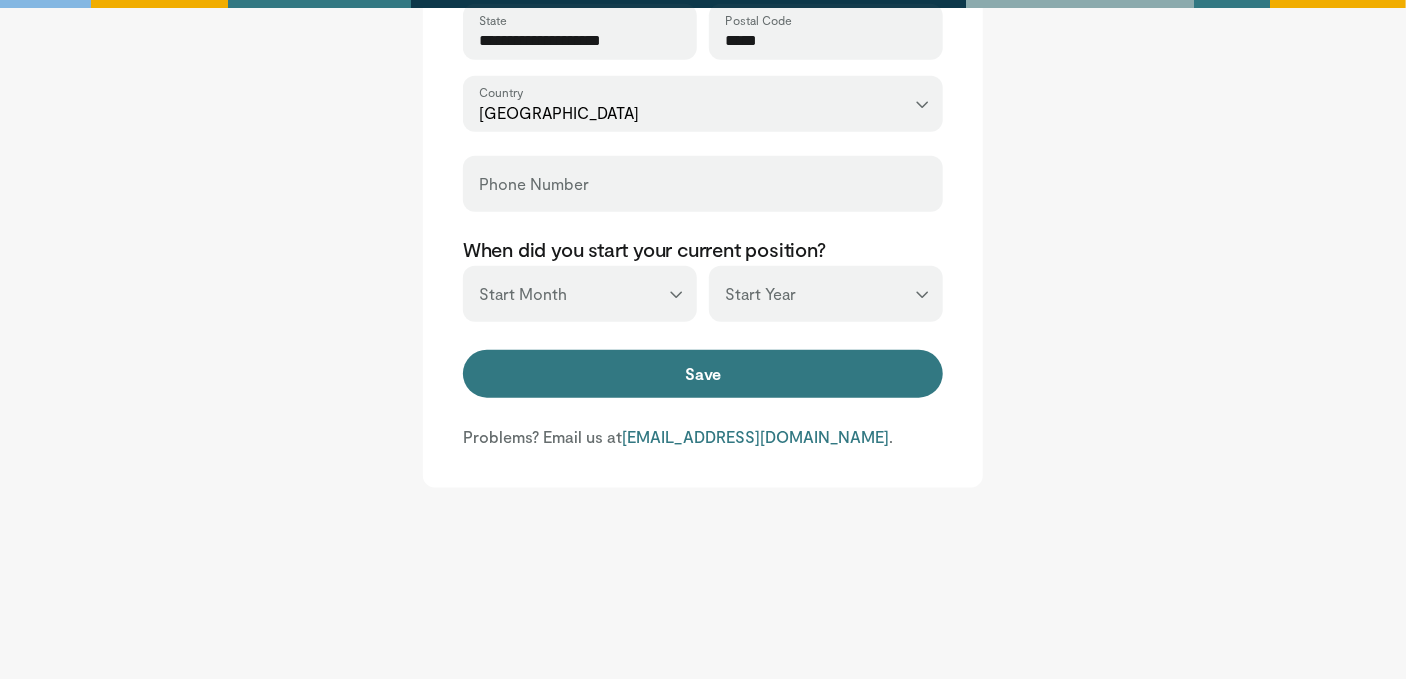 click on "Phone Number" at bounding box center (703, 184) 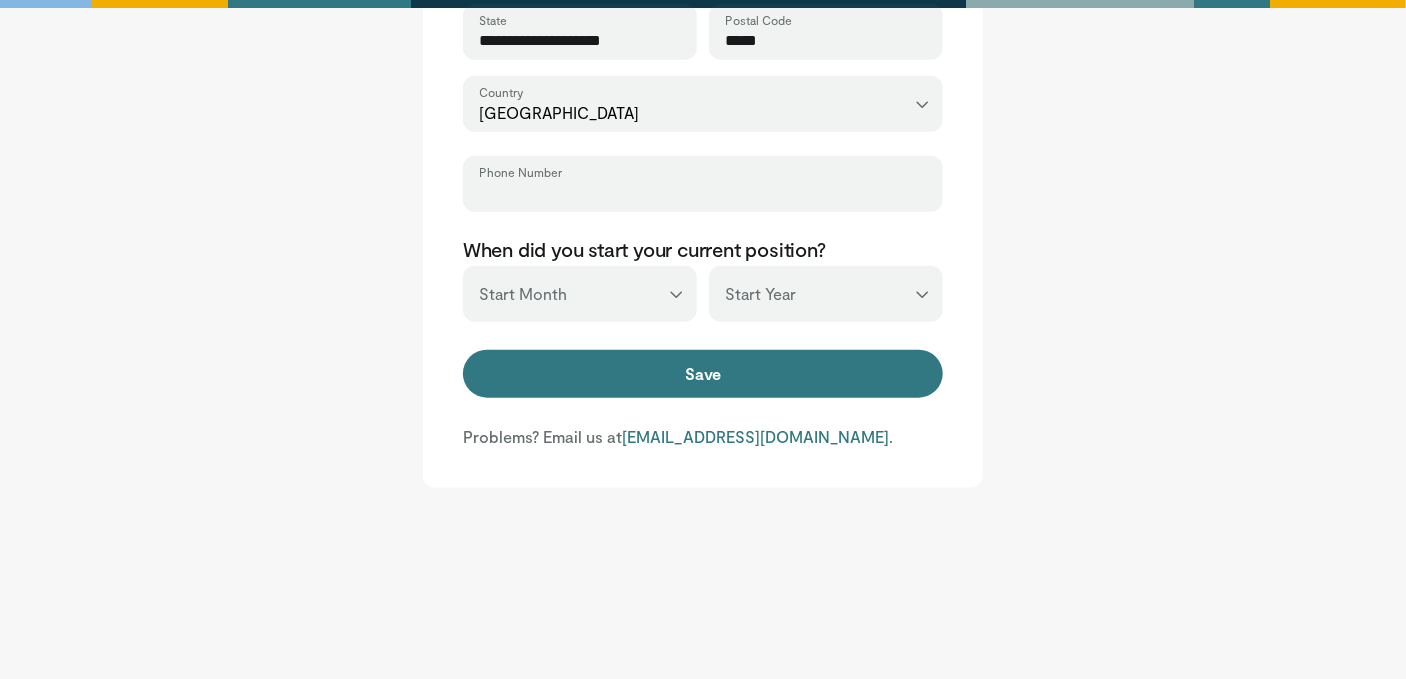 click on "Phone Number" at bounding box center [703, 193] 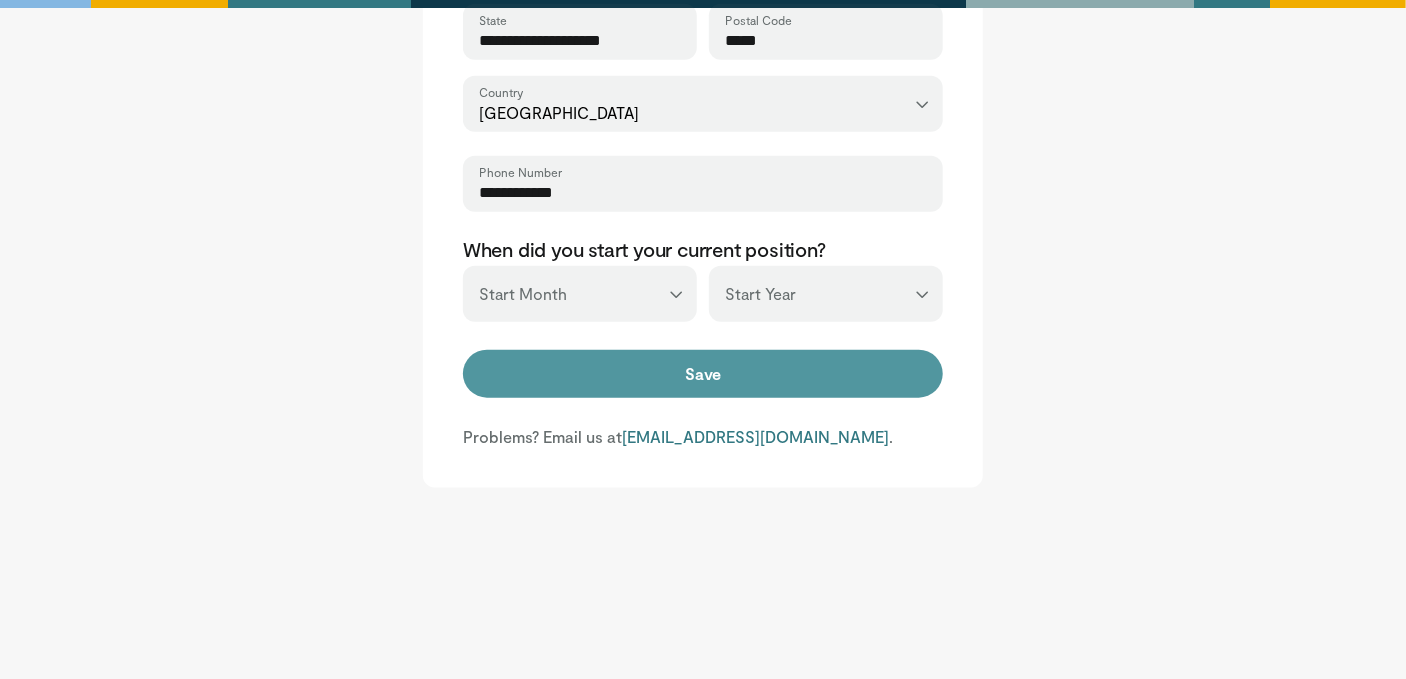 type on "**********" 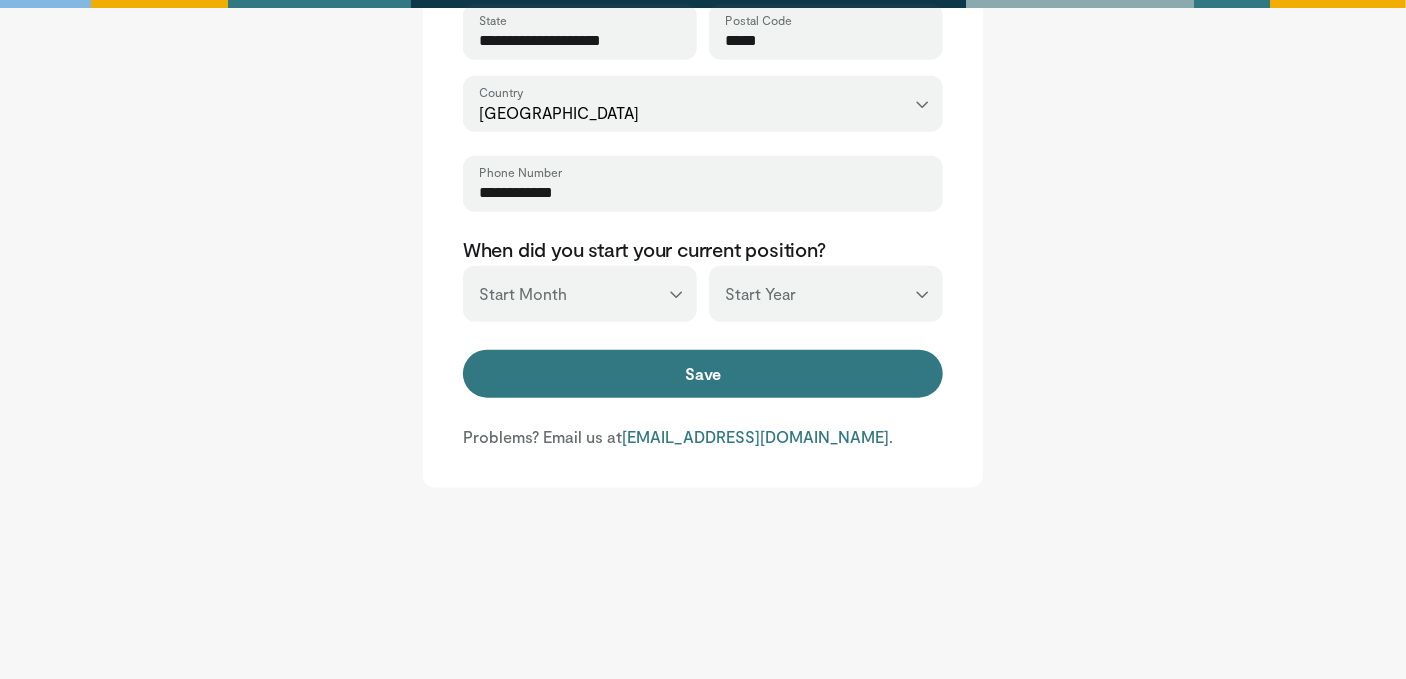 click on "***
*******
********
*****
*****
***
****
****
******
*********
*******
********
********" at bounding box center (580, 294) 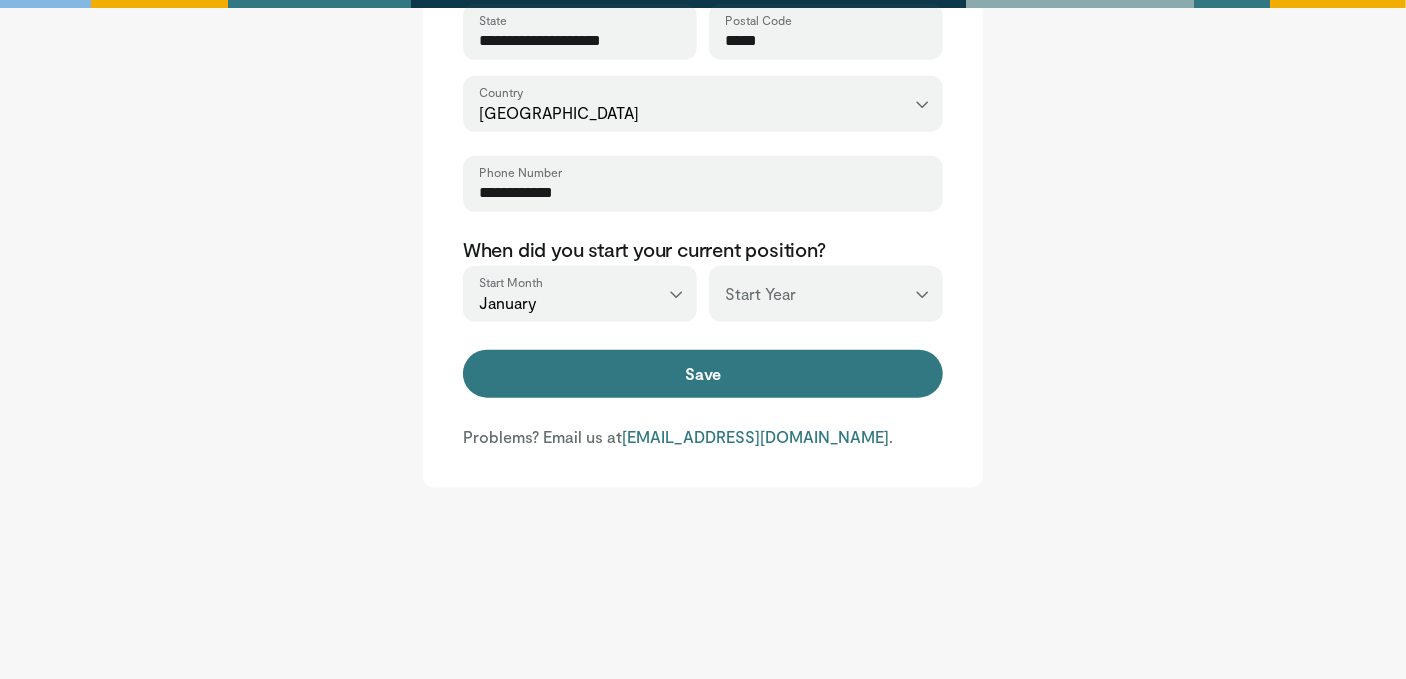 click on "***
****
****
****
****
****
****
****
****
****
****
****
****
****
****
****
****
****
****
****
****
****
****
****
****
****
****
****
****
**** **** **** **** ****" at bounding box center (826, 294) 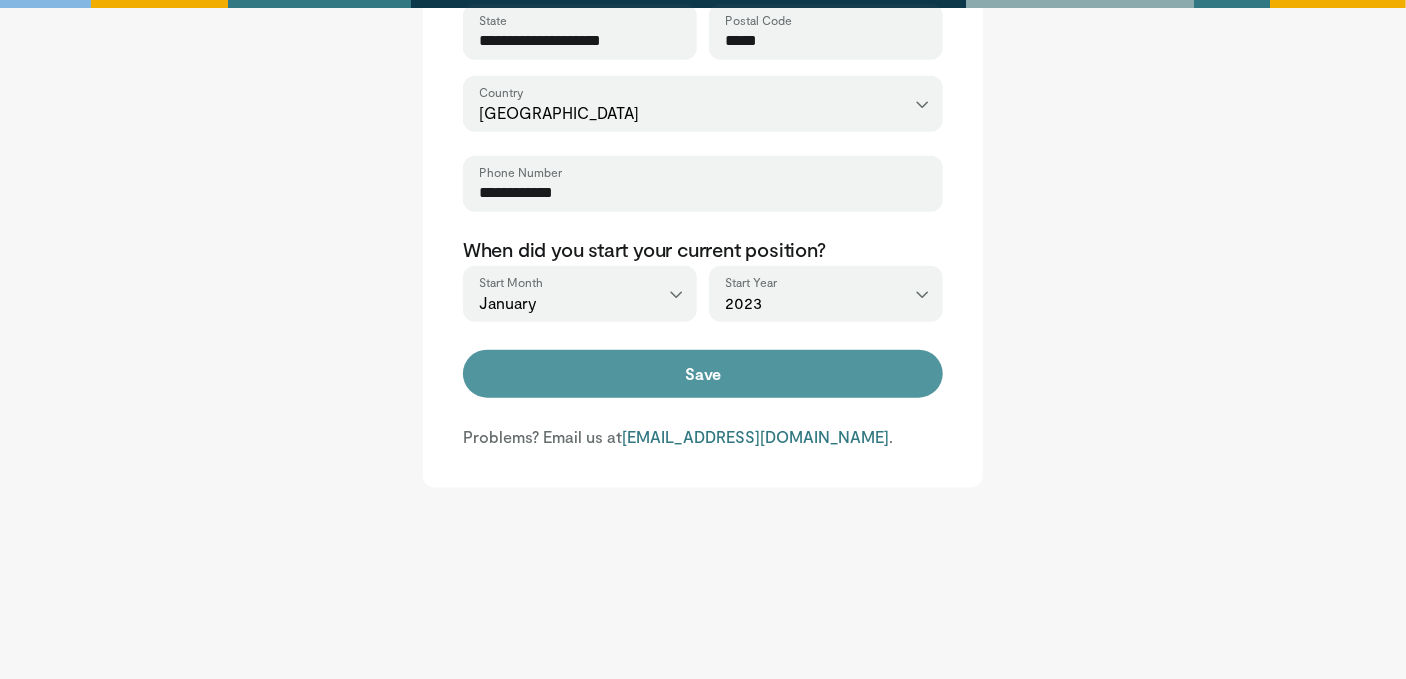 click on "Save" at bounding box center [703, 374] 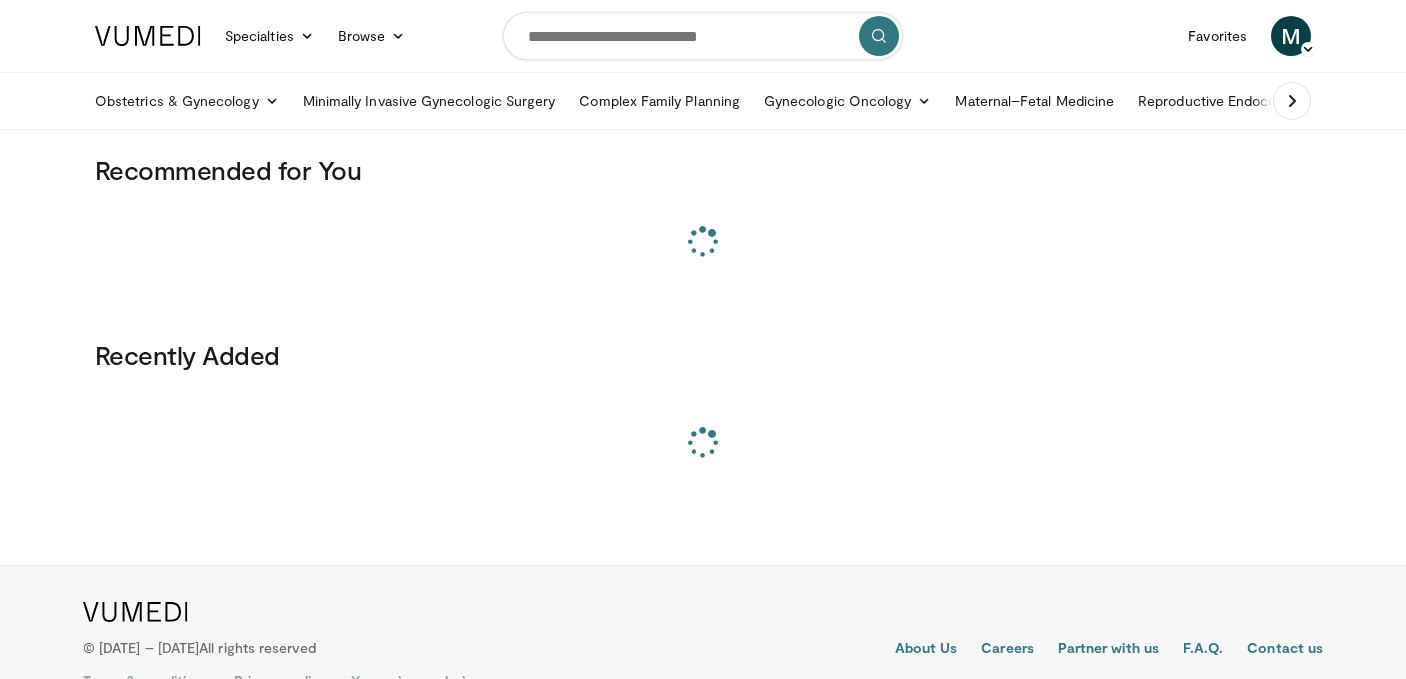 scroll, scrollTop: 0, scrollLeft: 0, axis: both 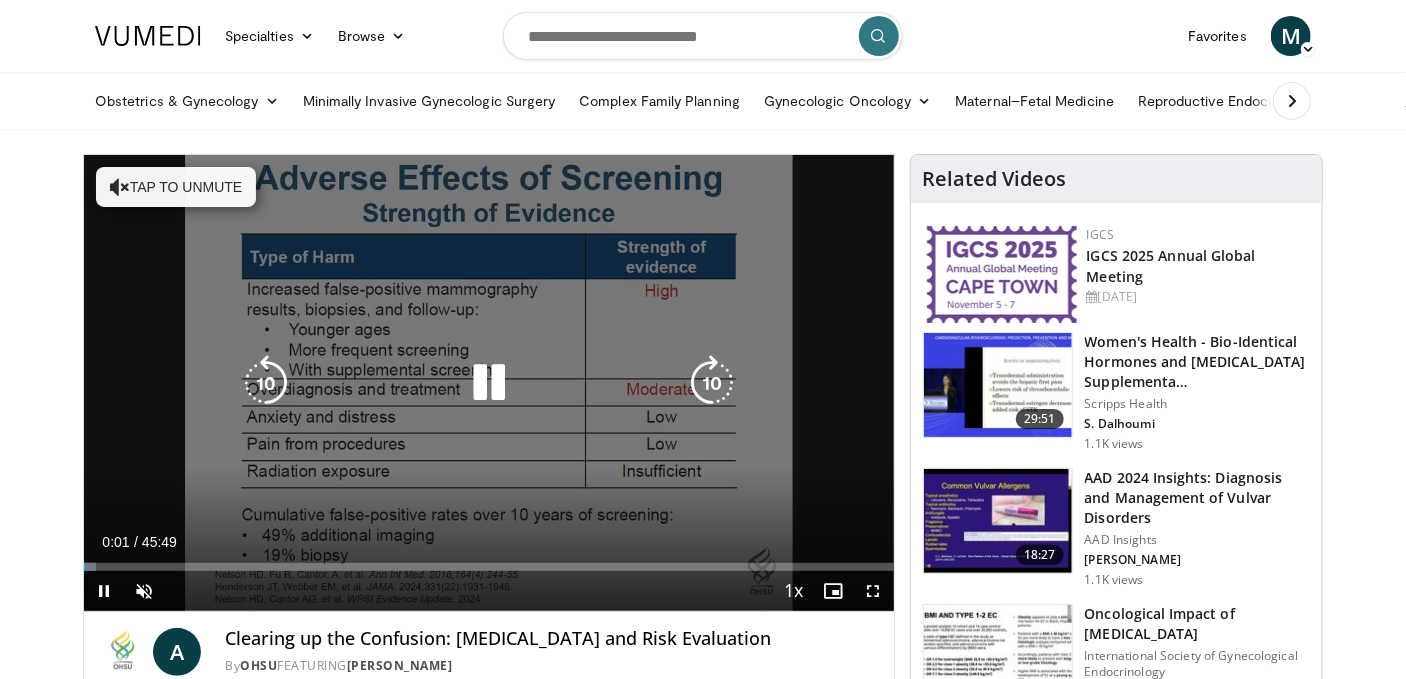 click on "Tap to unmute" at bounding box center [176, 187] 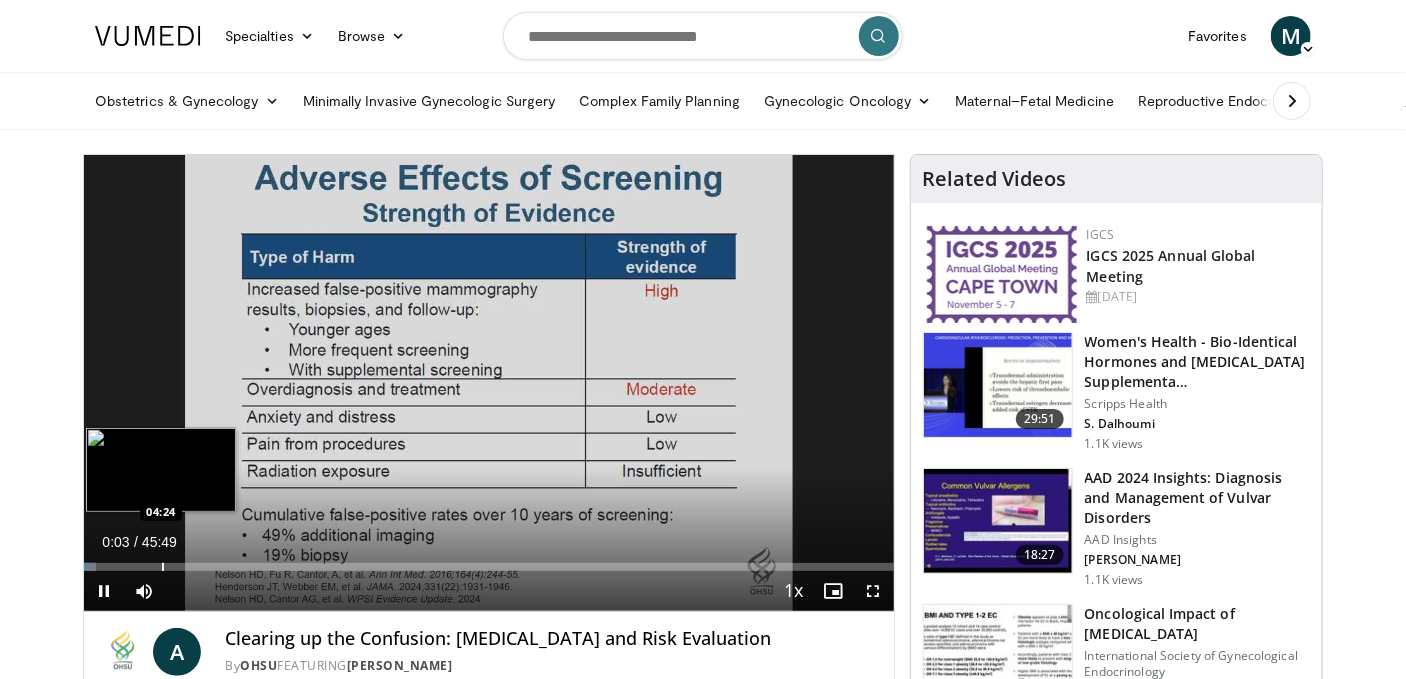 click at bounding box center [163, 567] 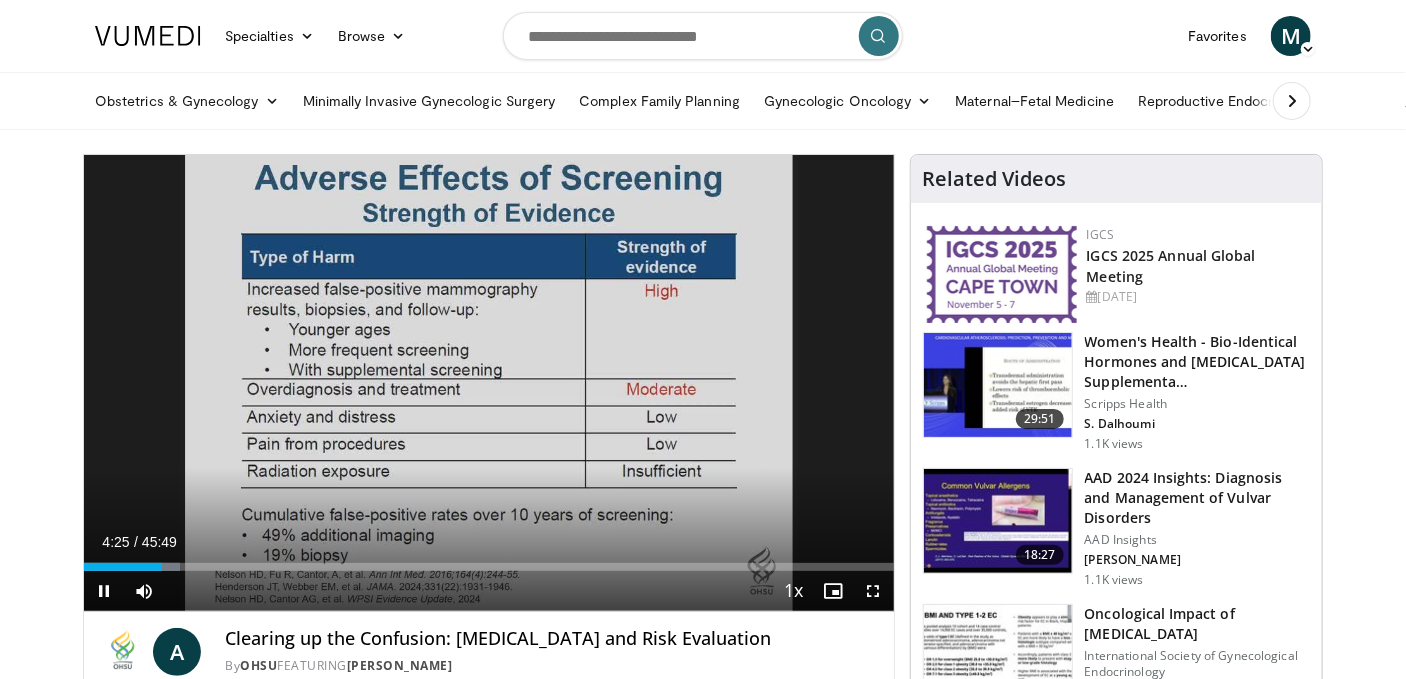 click on "Current Time  4:25 / Duration  45:49 Pause Skip Backward Skip Forward Mute Loaded :  11.91% 04:25 04:34 Stream Type  LIVE Seek to live, currently behind live LIVE   1x Playback Rate 0.5x 0.75x 1x , selected 1.25x 1.5x 1.75x 2x Chapters Chapters Descriptions descriptions off , selected Captions captions settings , opens captions settings dialog captions off , selected Audio Track en (Main) , selected Fullscreen Enable picture-in-picture mode" at bounding box center [489, 591] 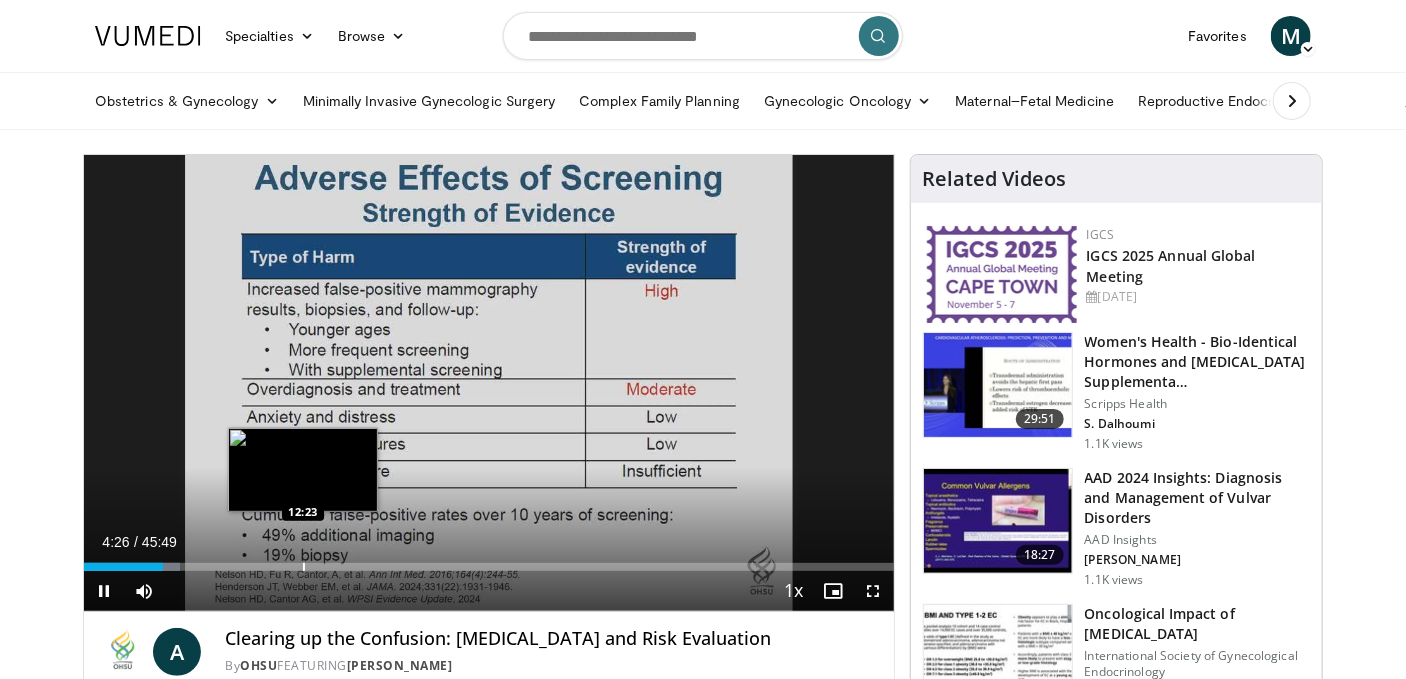 click at bounding box center (304, 567) 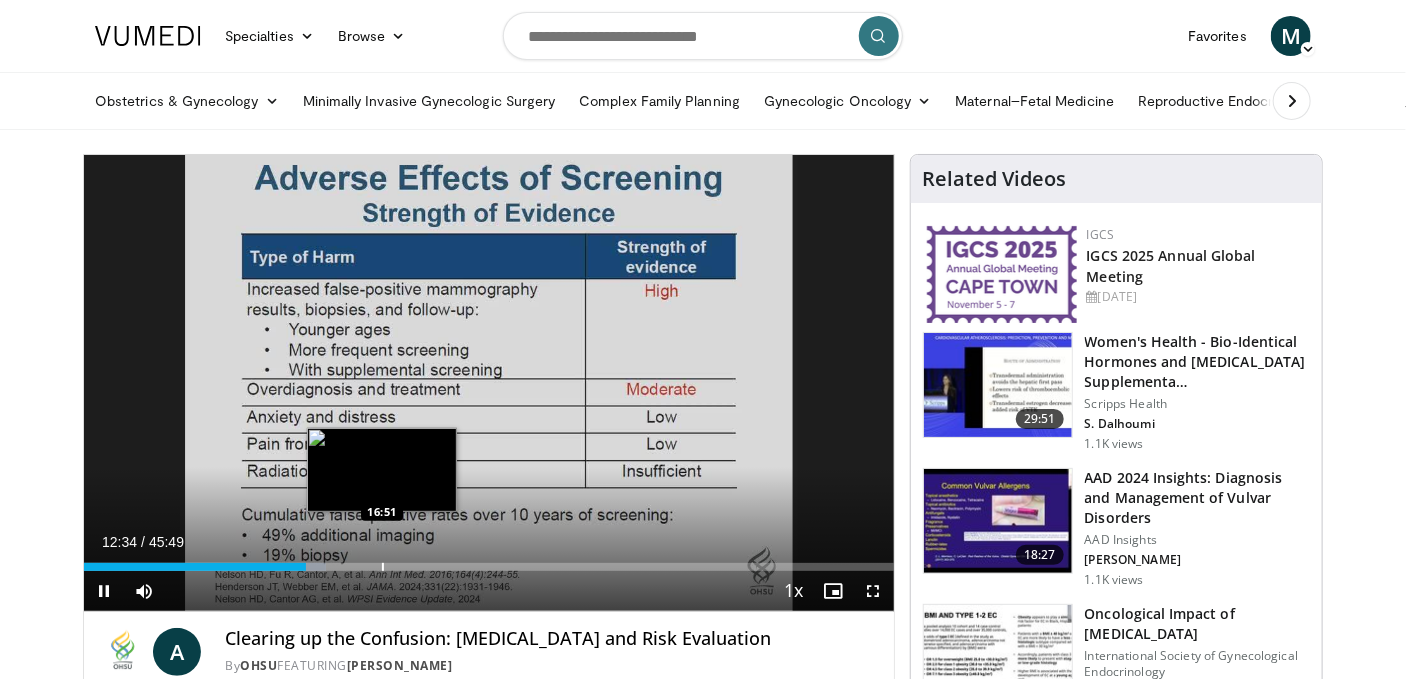 click at bounding box center (383, 567) 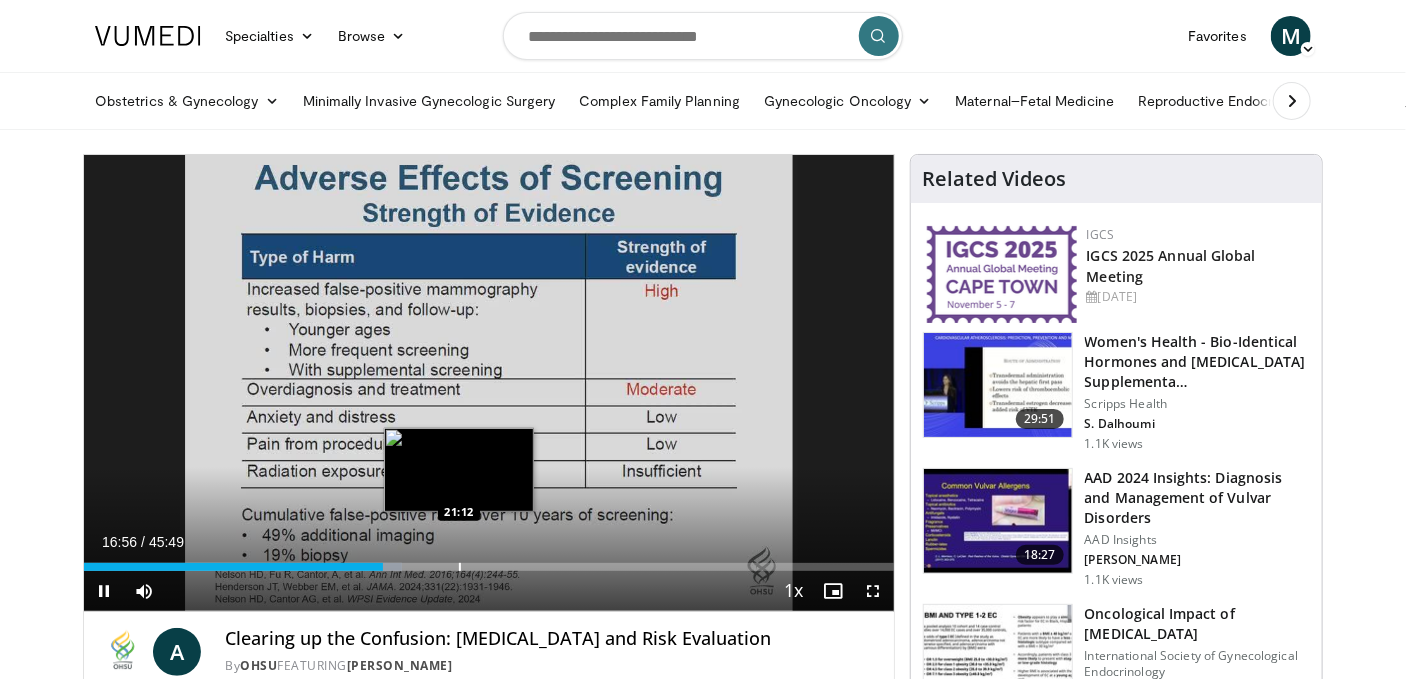 click at bounding box center [460, 567] 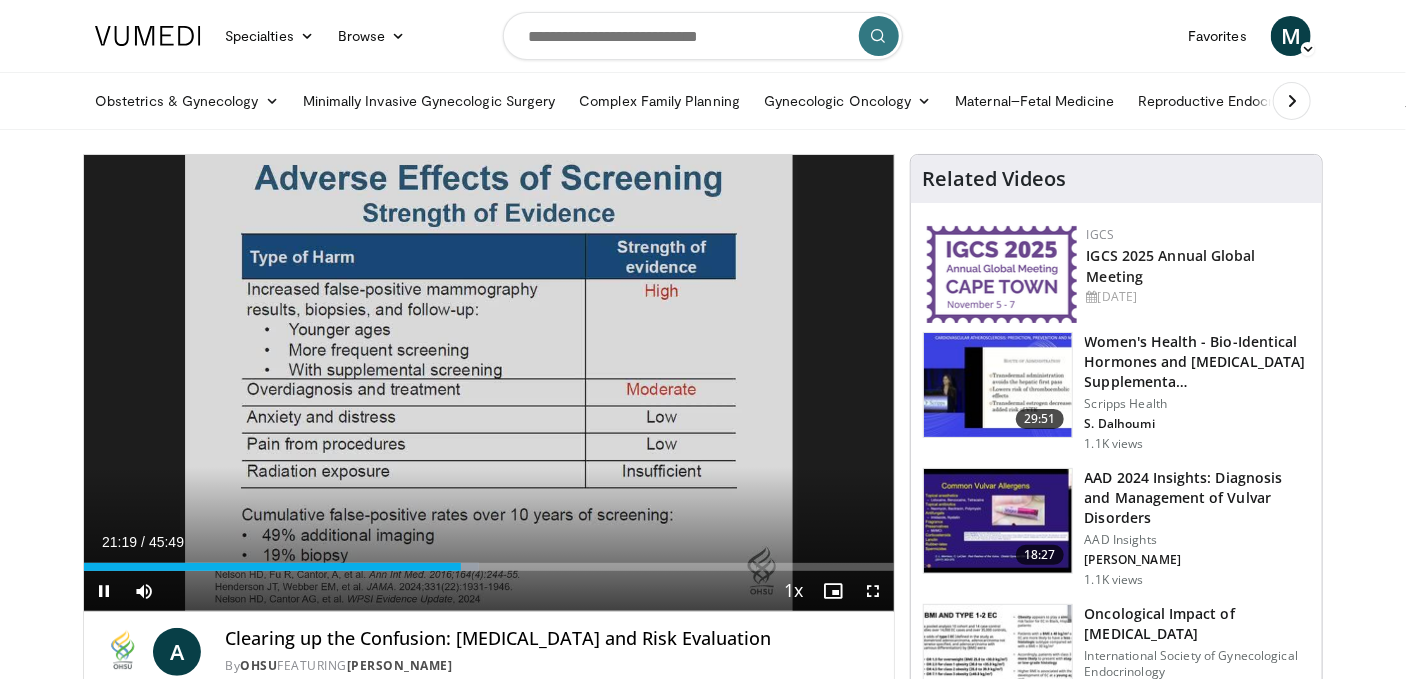click on "Loaded :  48.74% 21:20 24:09" at bounding box center [489, 567] 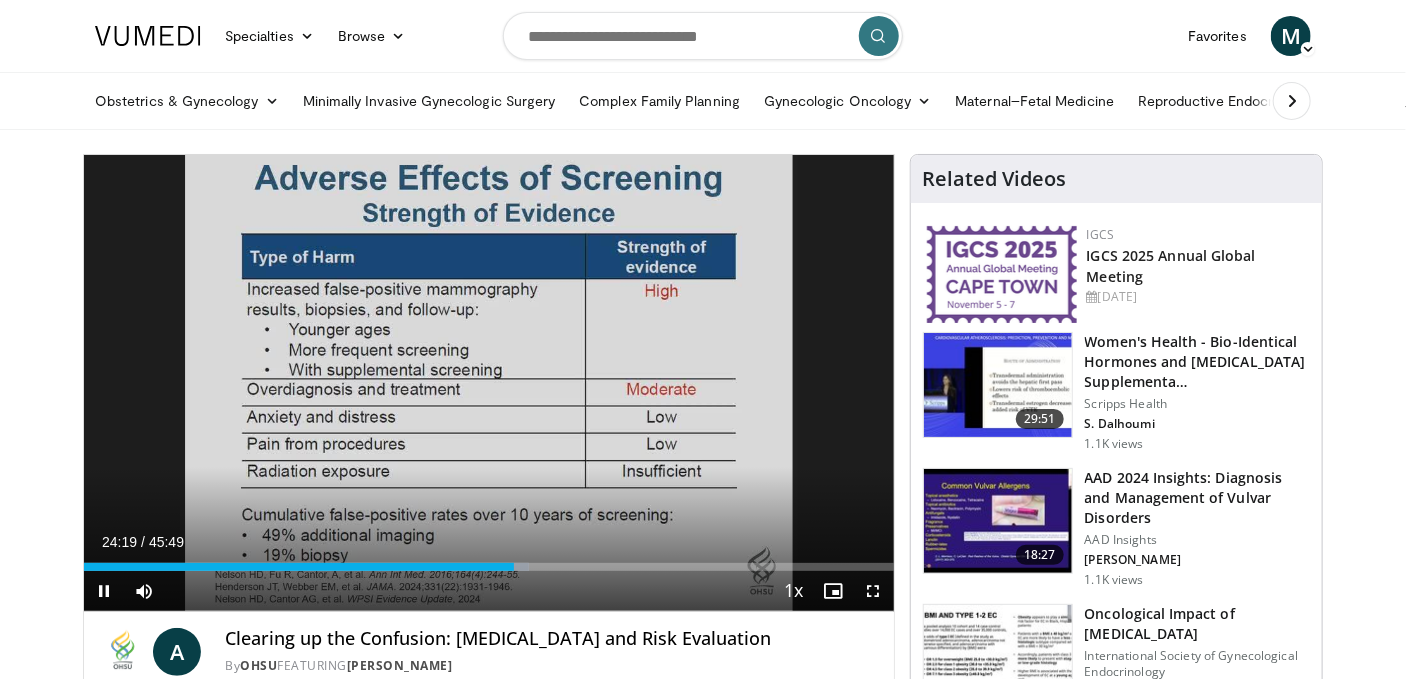 click on "Current Time  24:19 / Duration  45:49 Pause Skip Backward Skip Forward Mute Loaded :  54.93% 24:19 24:22 Stream Type  LIVE Seek to live, currently behind live LIVE   1x Playback Rate 0.5x 0.75x 1x , selected 1.25x 1.5x 1.75x 2x Chapters Chapters Descriptions descriptions off , selected Captions captions settings , opens captions settings dialog captions off , selected Audio Track en (Main) , selected Fullscreen Enable picture-in-picture mode" at bounding box center (489, 591) 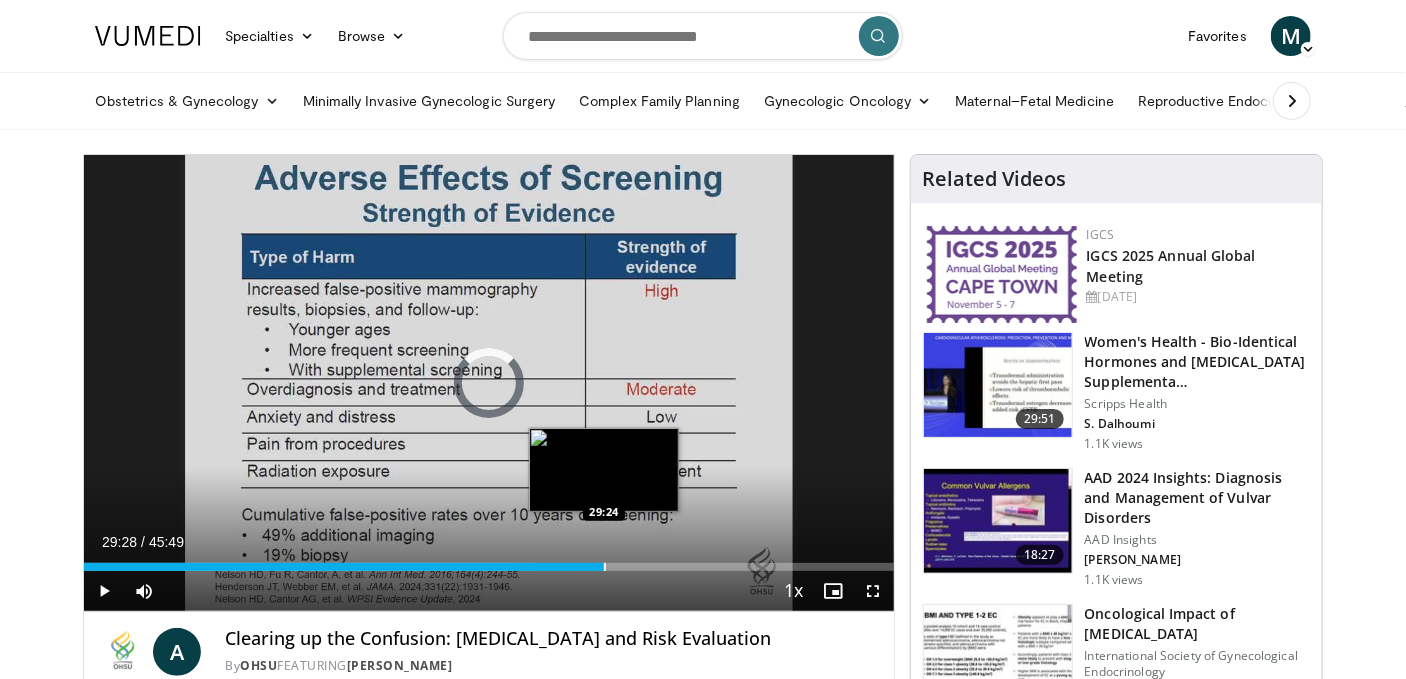 click on "Loaded :  55.57% 29:28 29:24" at bounding box center (489, 561) 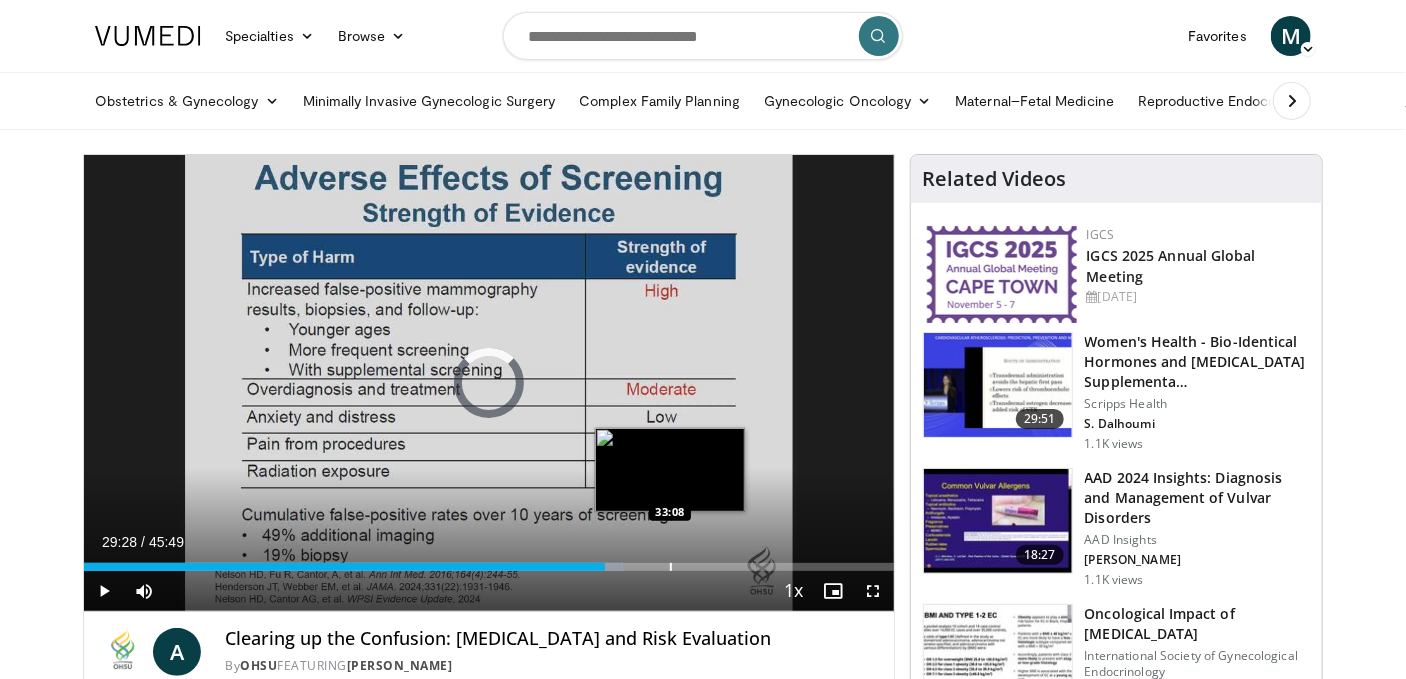 click at bounding box center [671, 567] 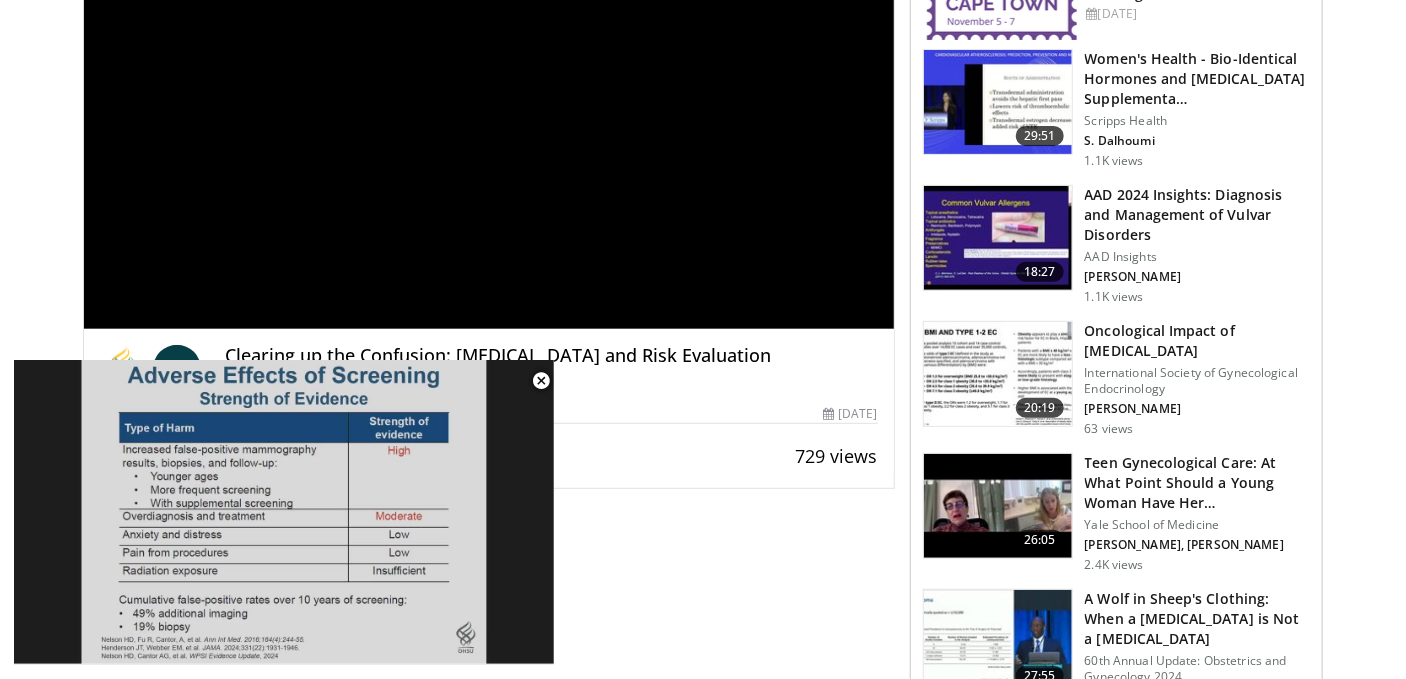 scroll, scrollTop: 300, scrollLeft: 0, axis: vertical 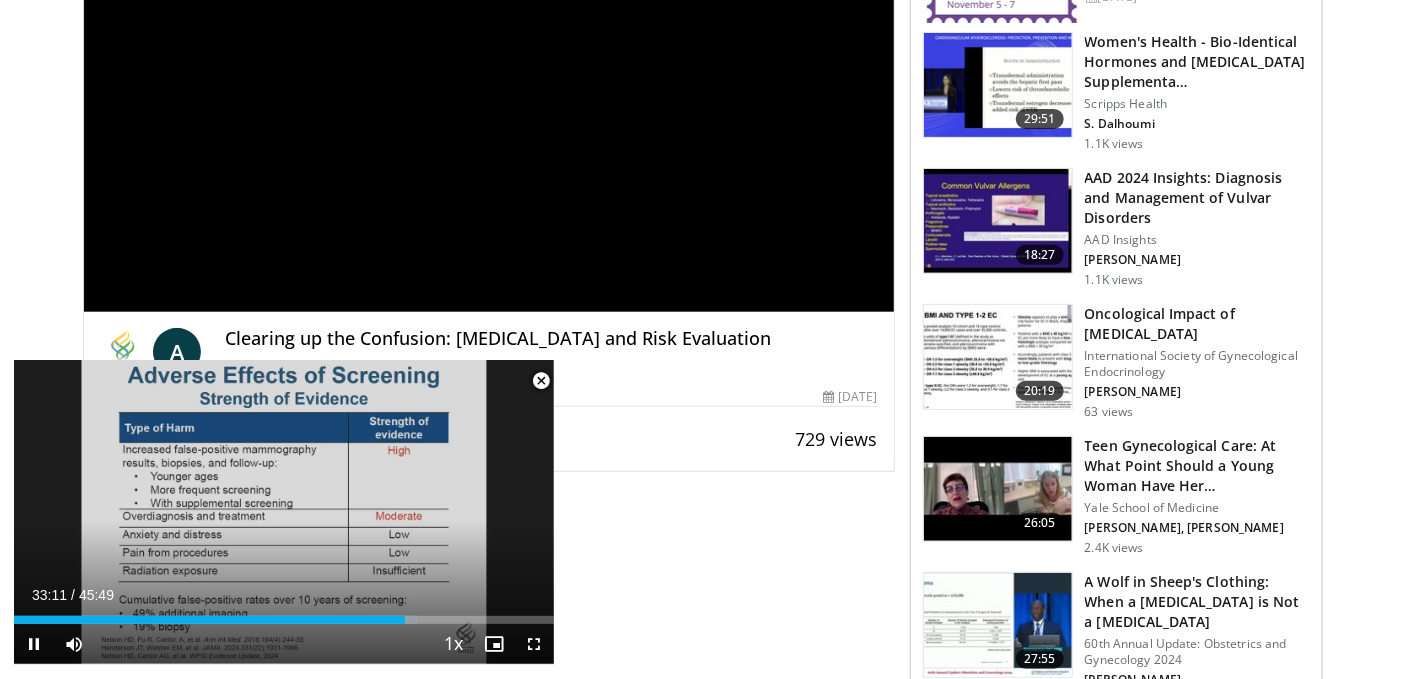 click at bounding box center (541, 381) 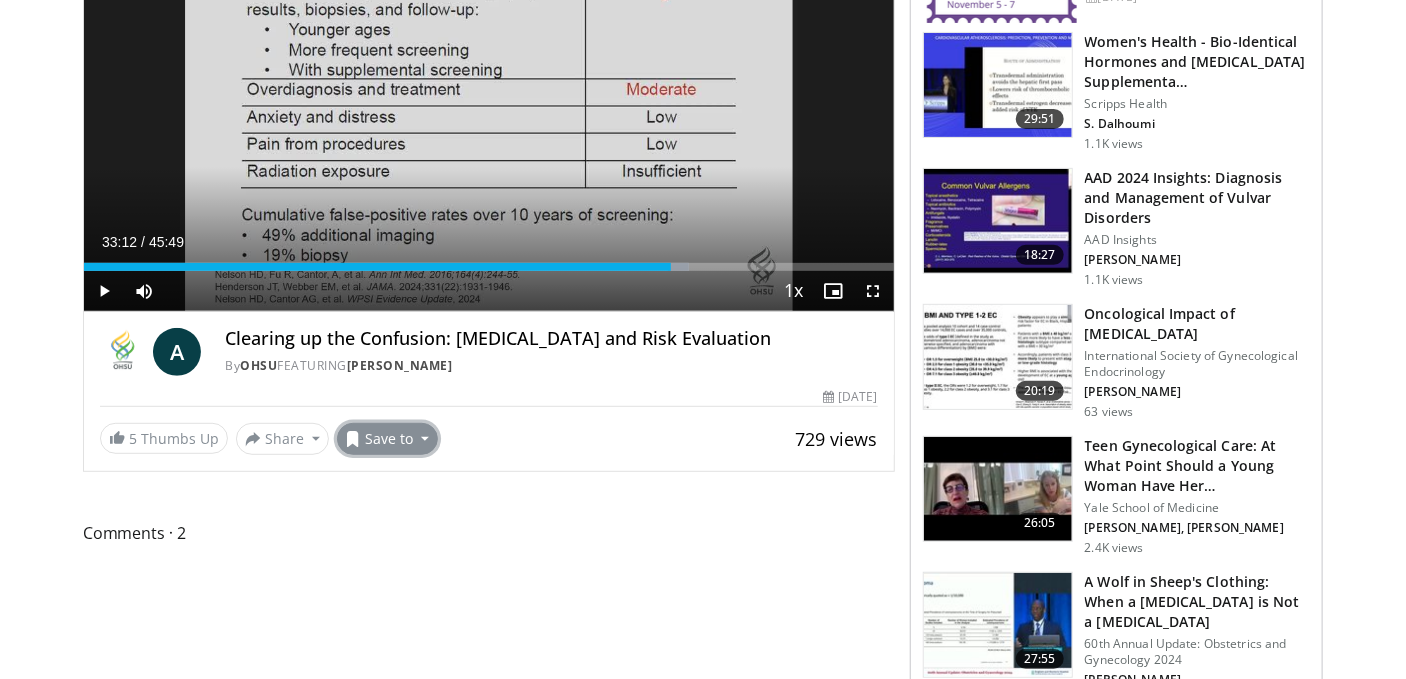 click on "Save to" at bounding box center [388, 439] 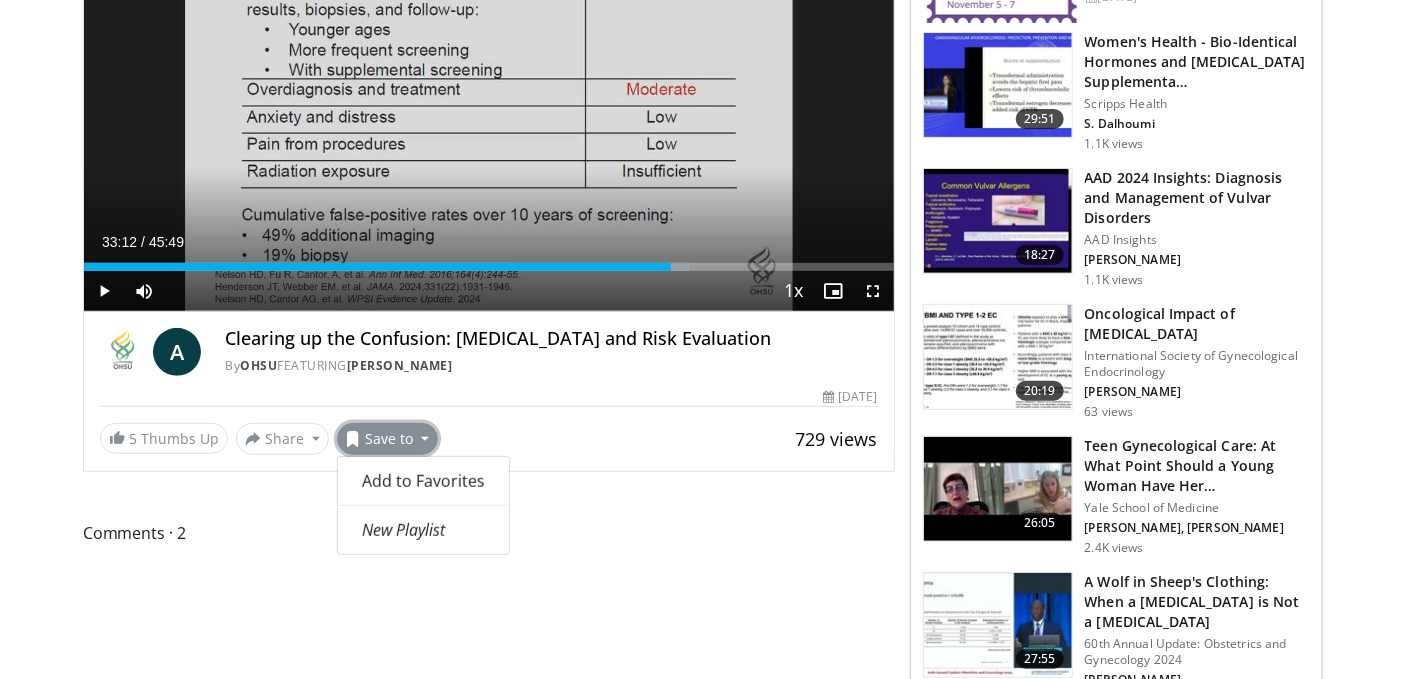 click on "Comments   2" at bounding box center (489, 533) 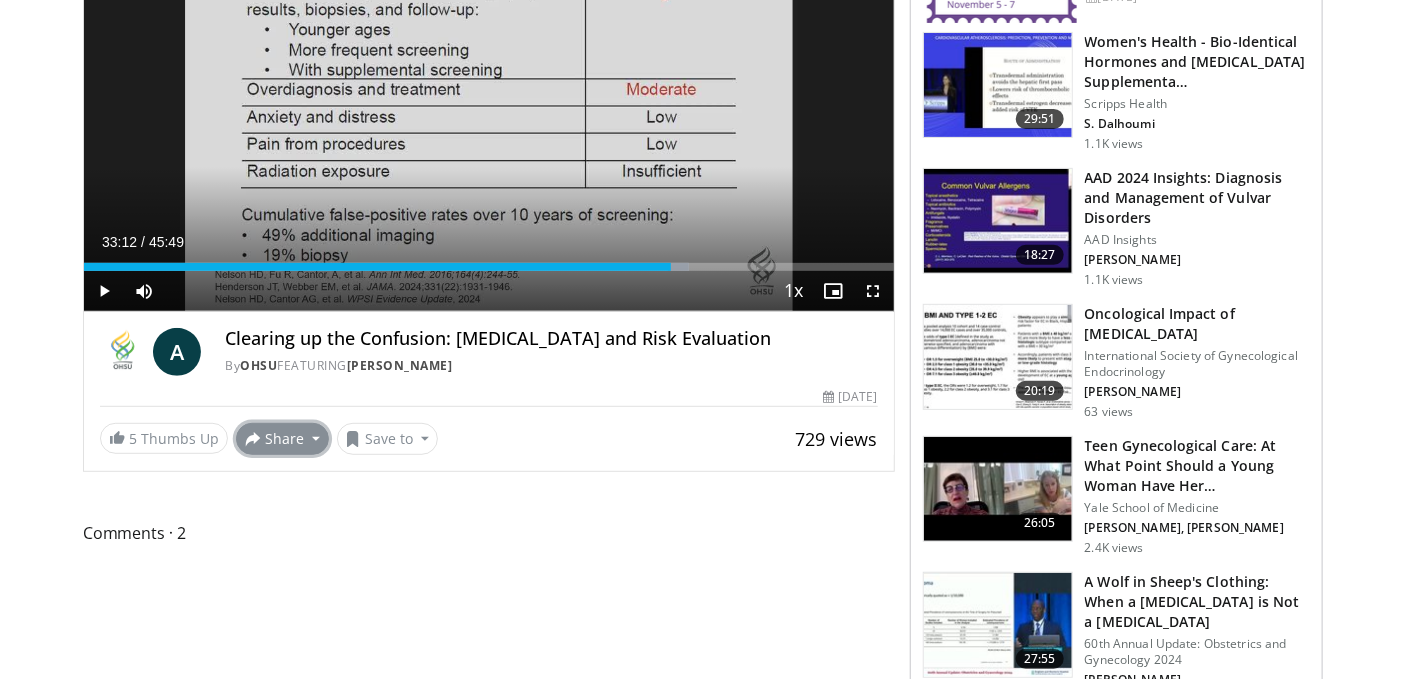 click on "Share" at bounding box center (282, 439) 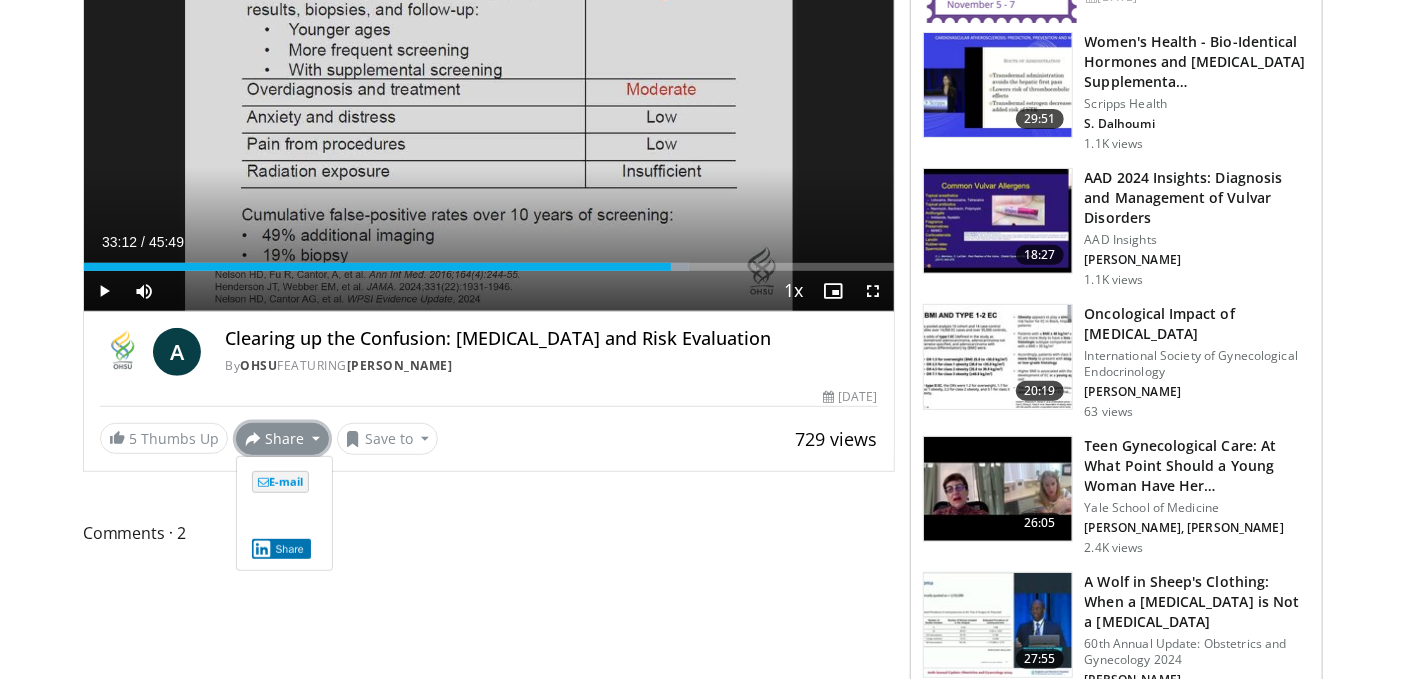 click on "**********" at bounding box center [496, 1341] 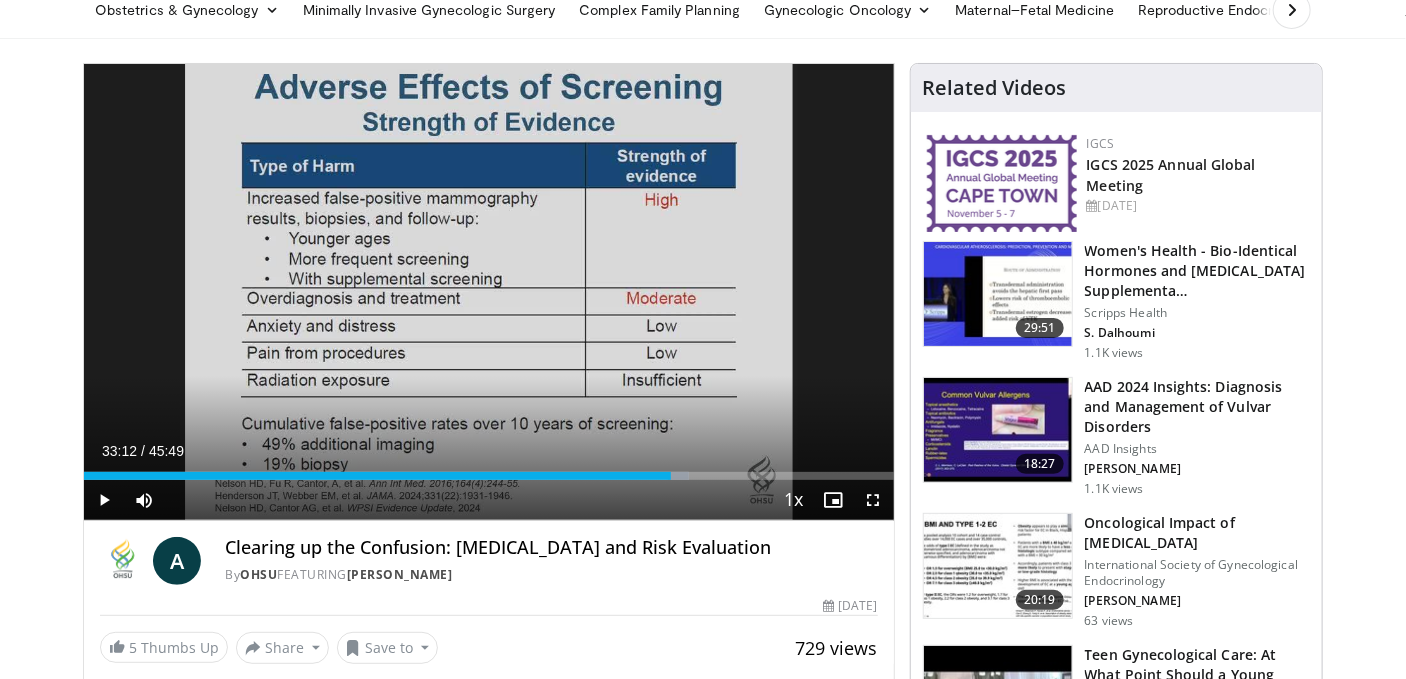 scroll, scrollTop: 0, scrollLeft: 0, axis: both 